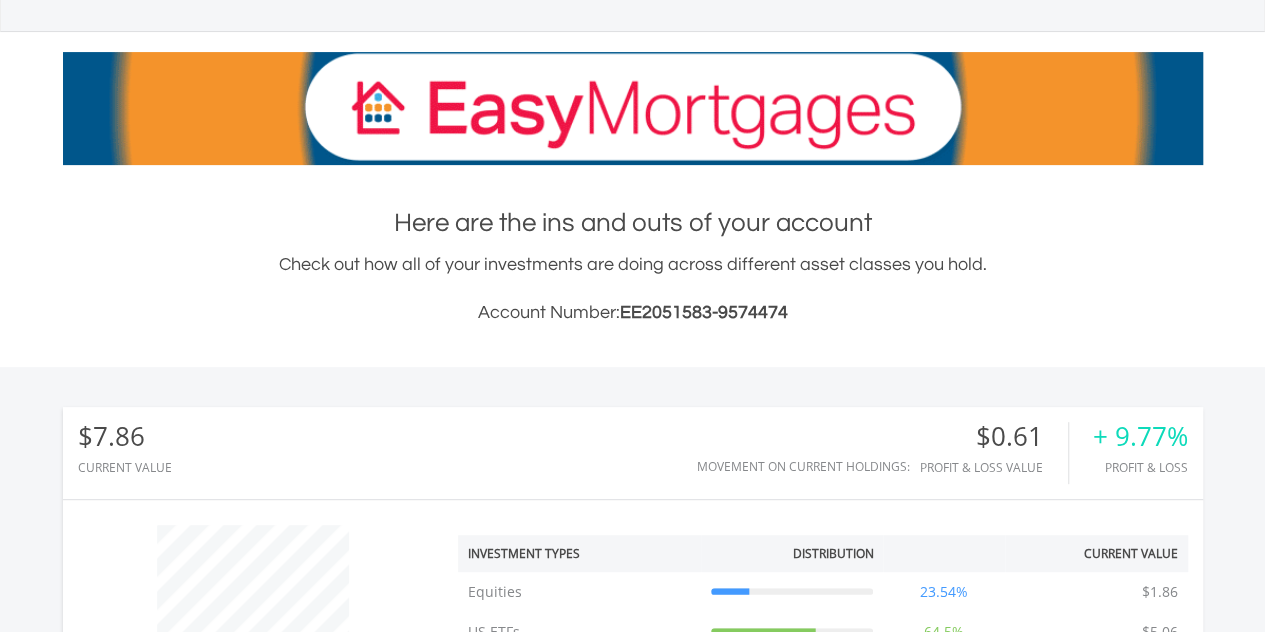 scroll, scrollTop: 296, scrollLeft: 0, axis: vertical 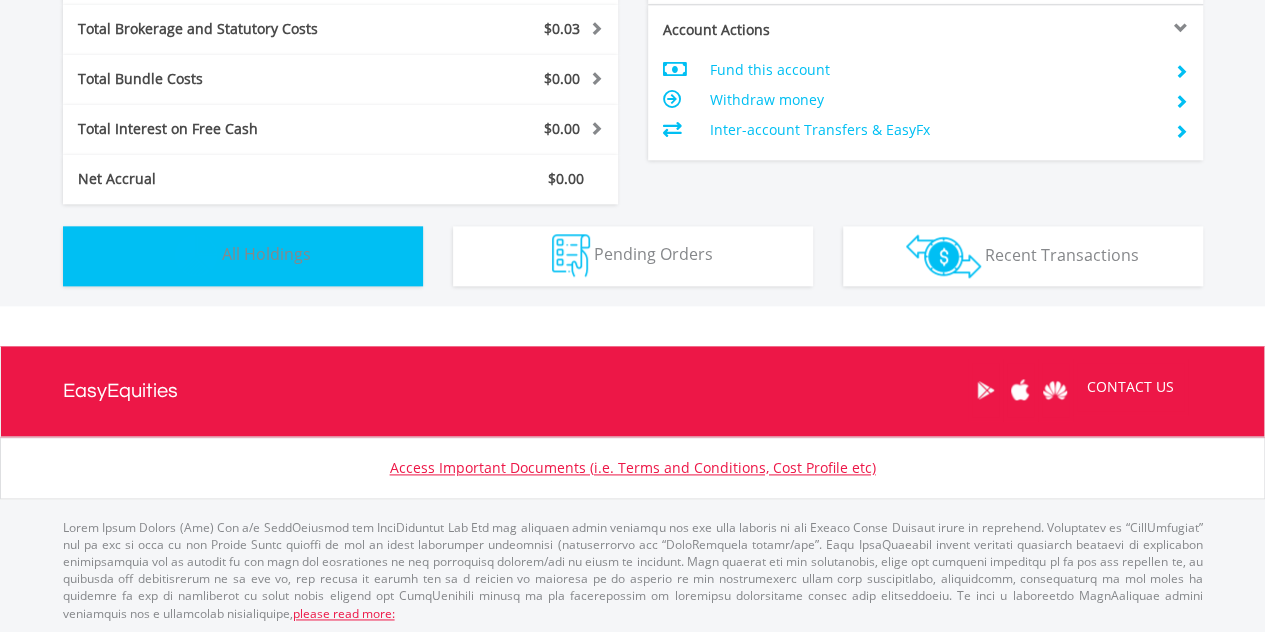 click on "Holdings
All Holdings" at bounding box center [243, 256] 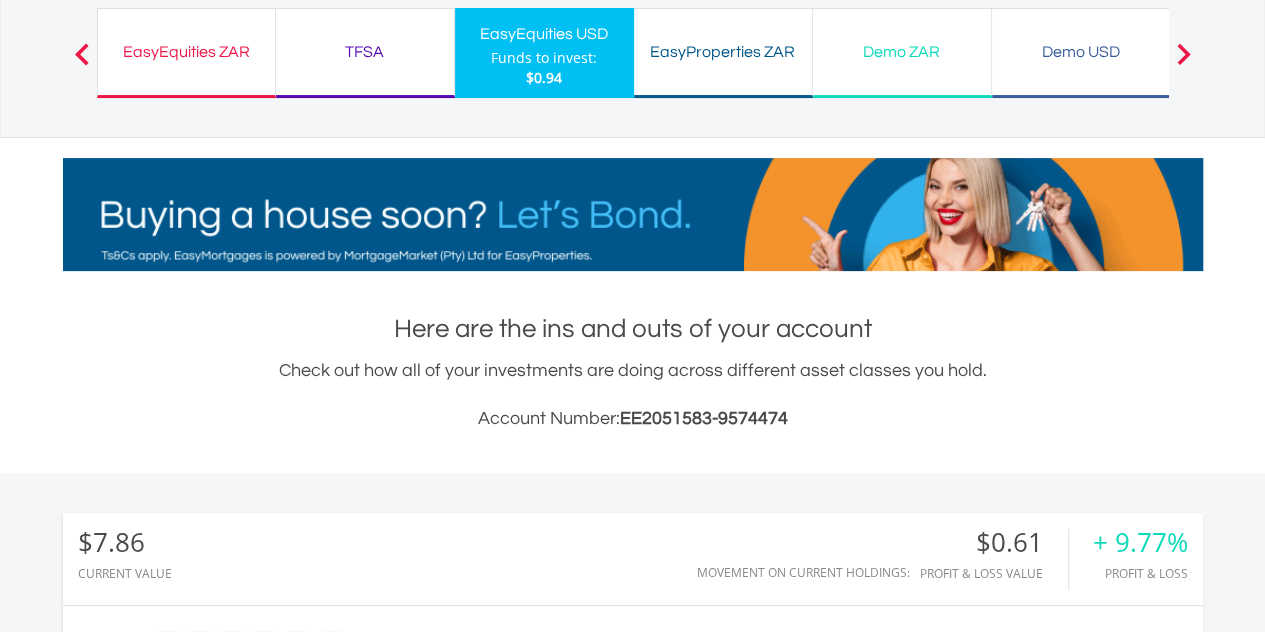 scroll, scrollTop: 141, scrollLeft: 0, axis: vertical 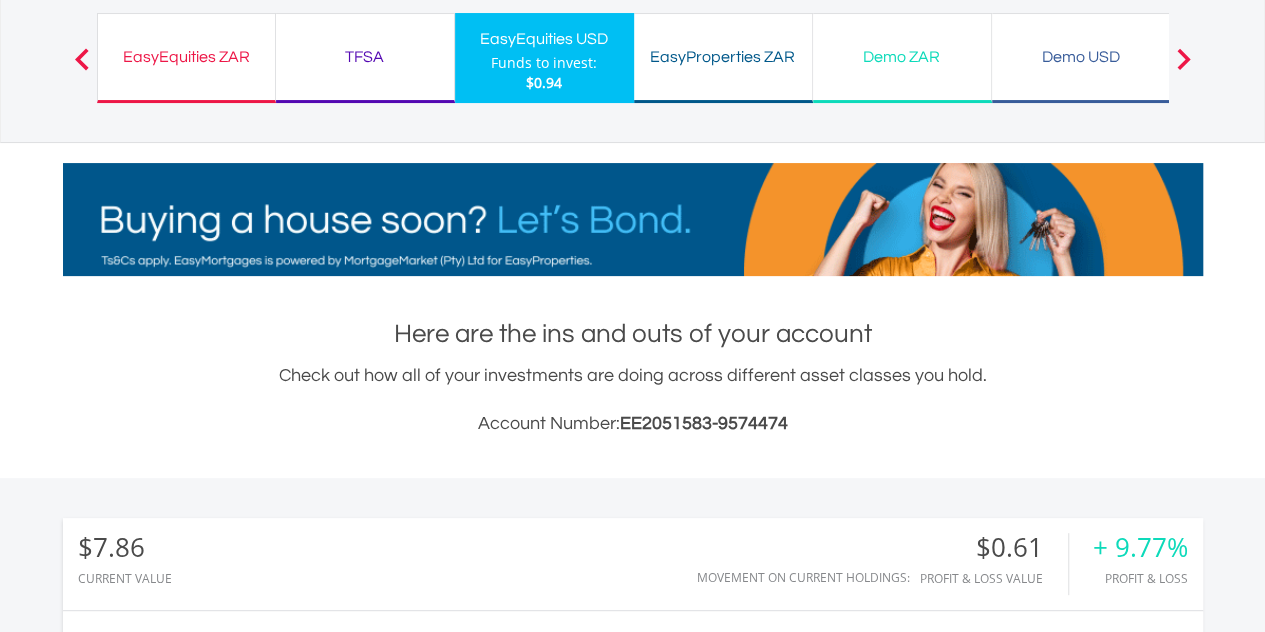 click on "TFSA" at bounding box center (365, 57) 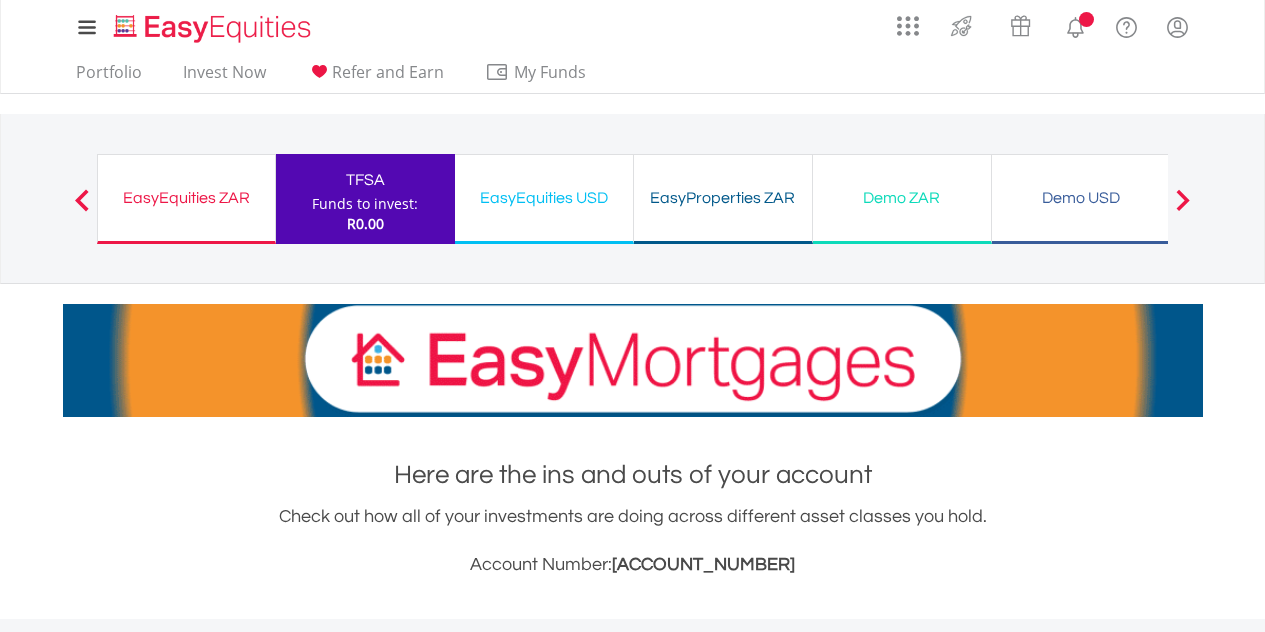 scroll, scrollTop: 333, scrollLeft: 0, axis: vertical 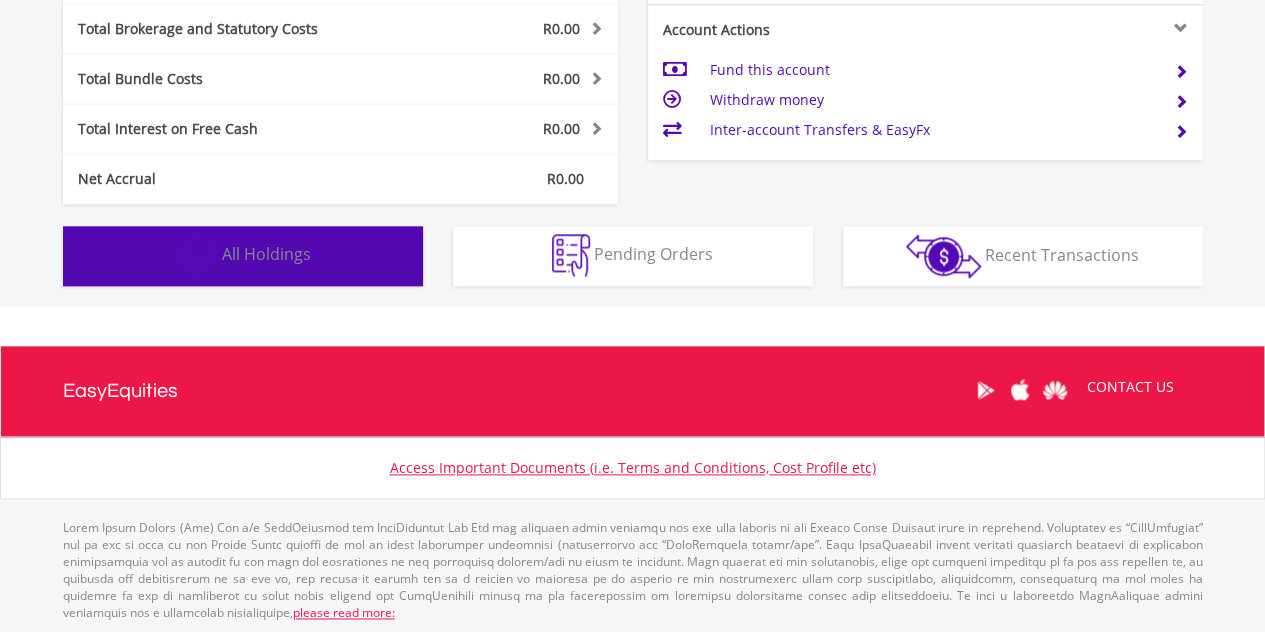 click on "Holdings
All Holdings" at bounding box center (243, 256) 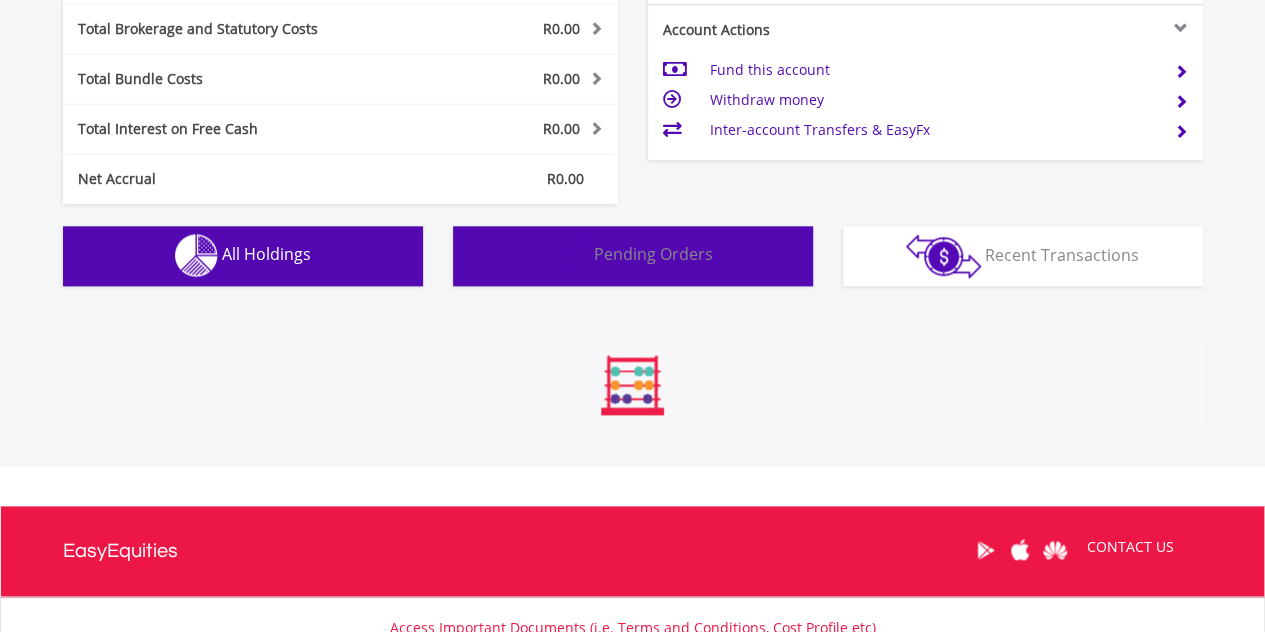 click at bounding box center (571, 255) 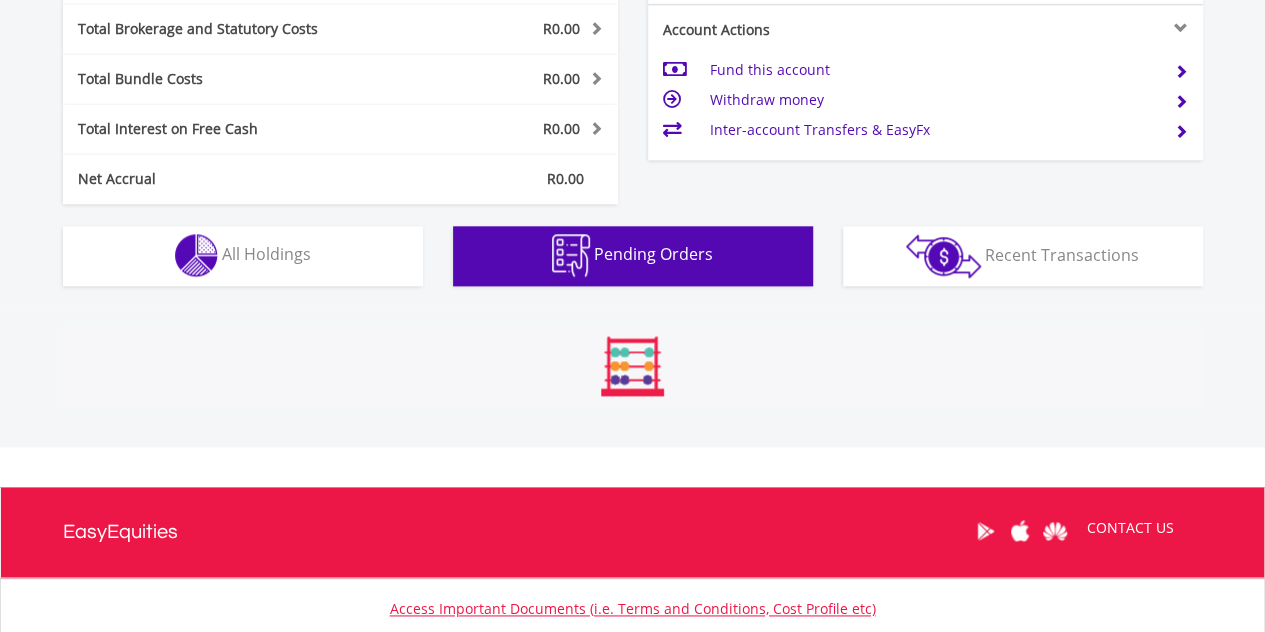 scroll, scrollTop: 1161, scrollLeft: 0, axis: vertical 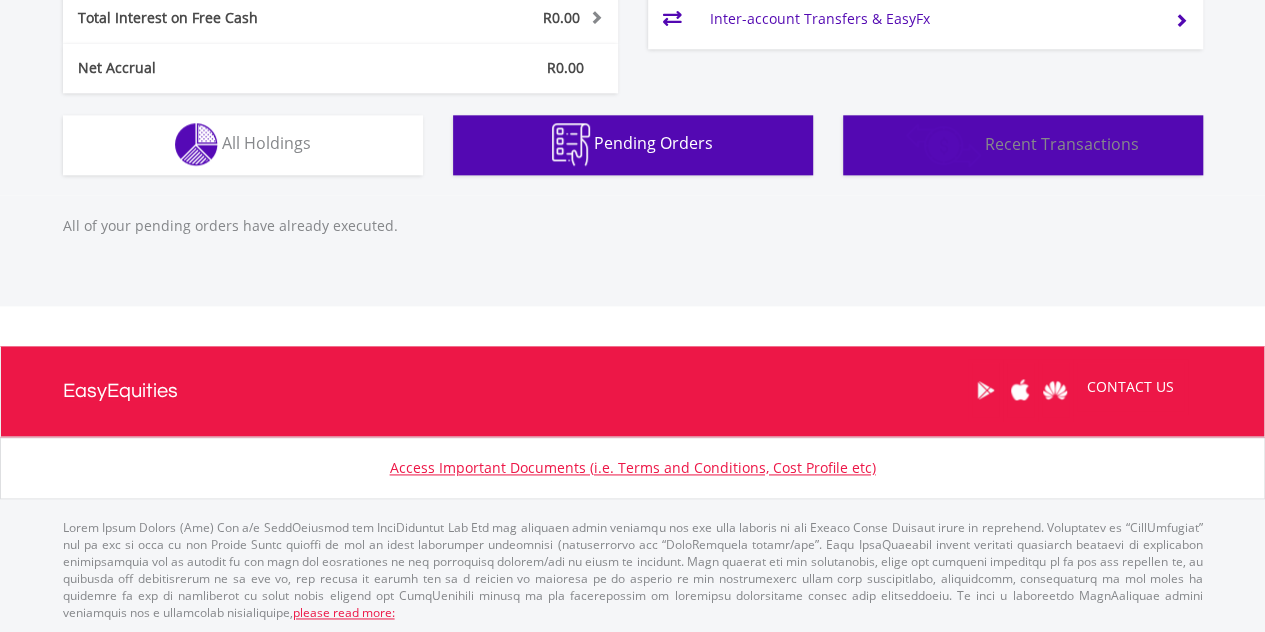 click on "Transactions
Recent Transactions" at bounding box center [1023, 145] 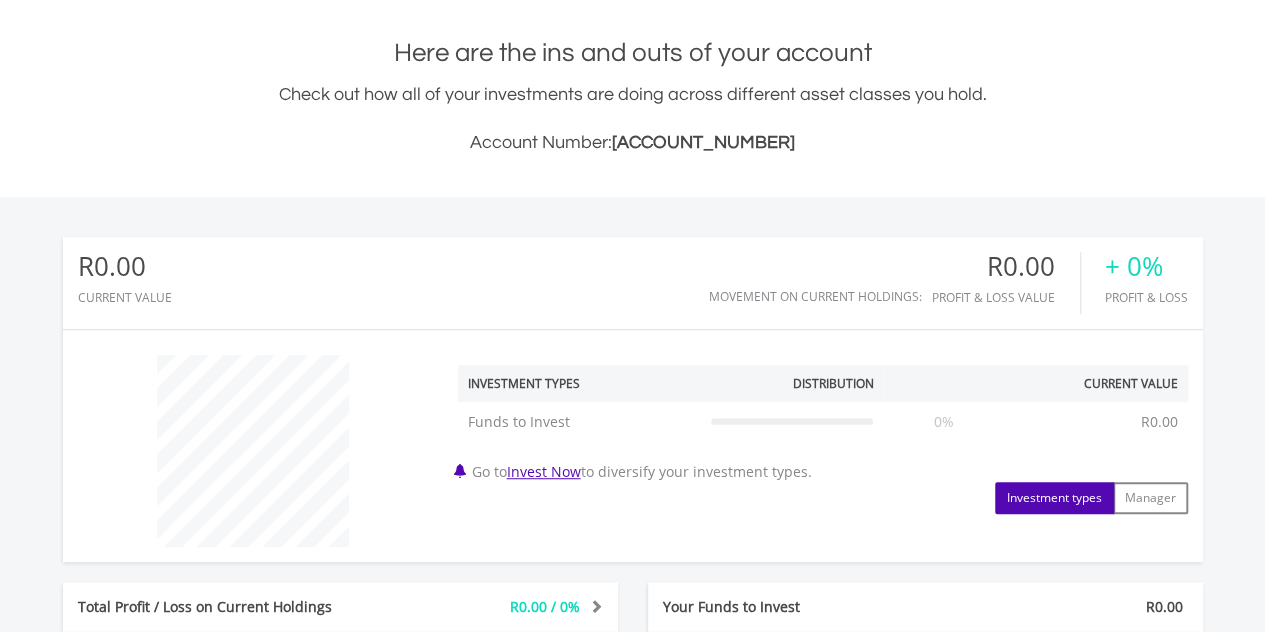 scroll, scrollTop: 0, scrollLeft: 0, axis: both 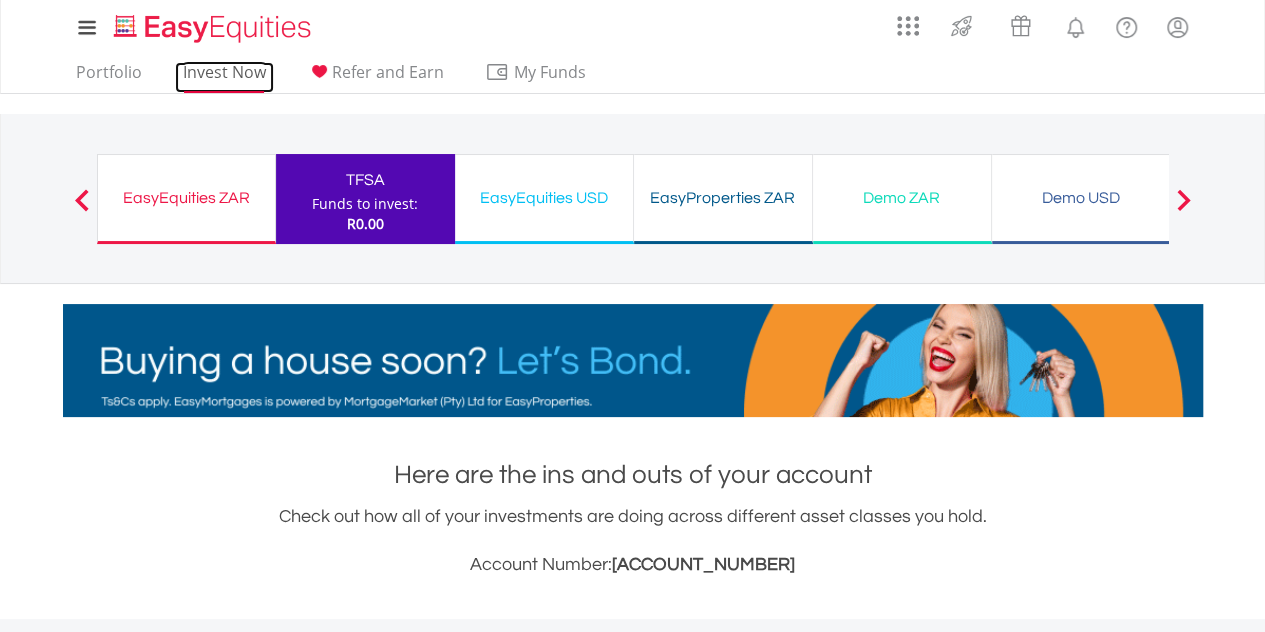 click on "Invest Now" at bounding box center [224, 77] 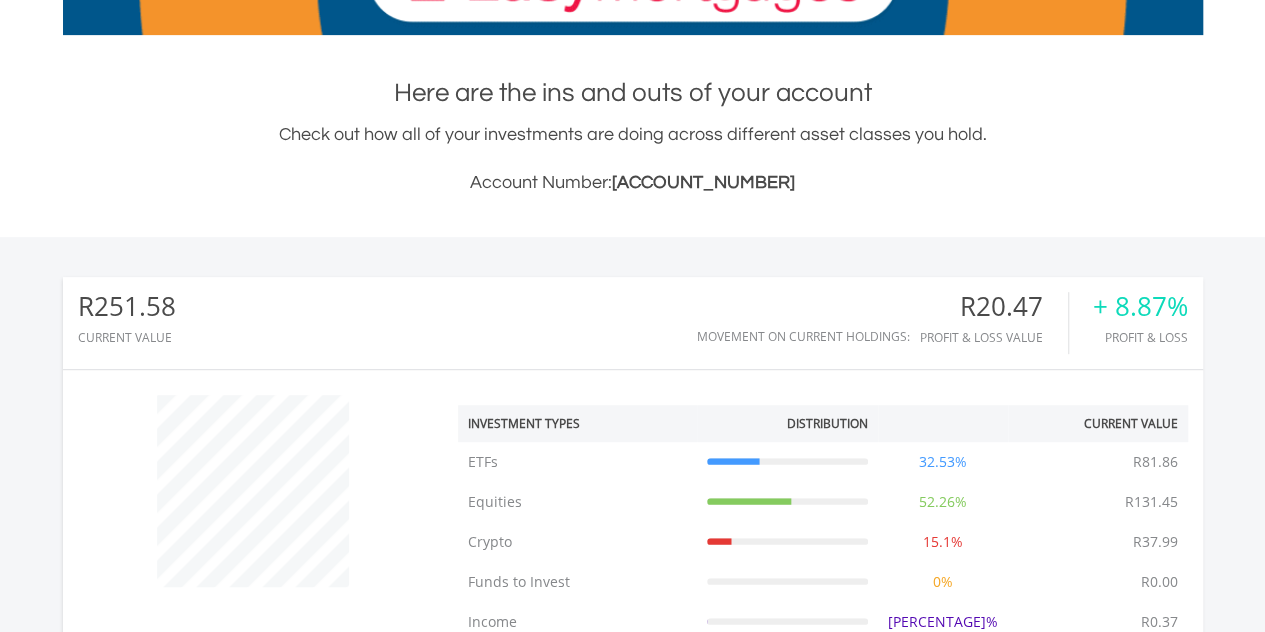 scroll, scrollTop: 384, scrollLeft: 0, axis: vertical 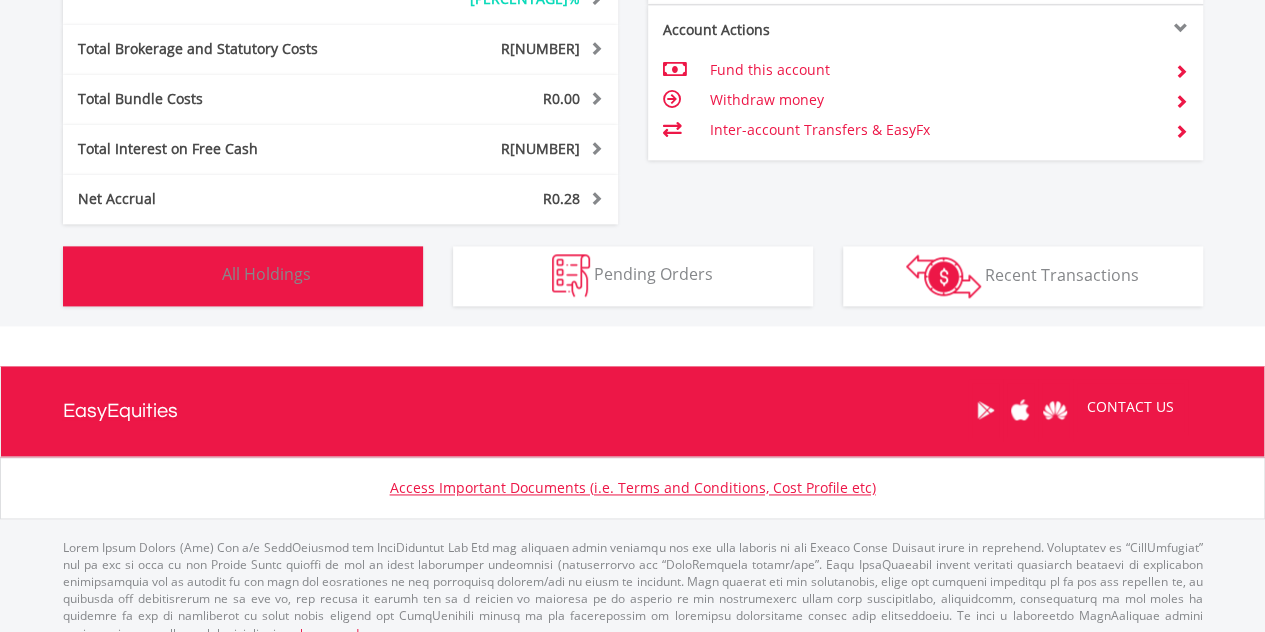 click on "Holdings
All Holdings" at bounding box center (243, 276) 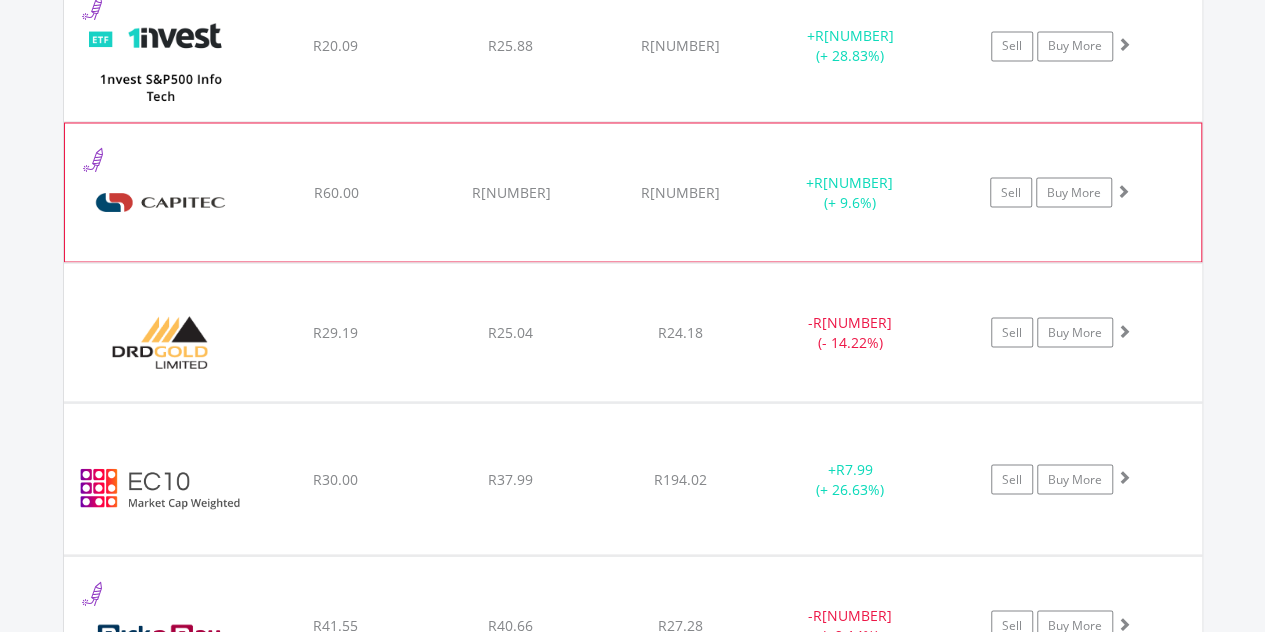 scroll, scrollTop: 1717, scrollLeft: 0, axis: vertical 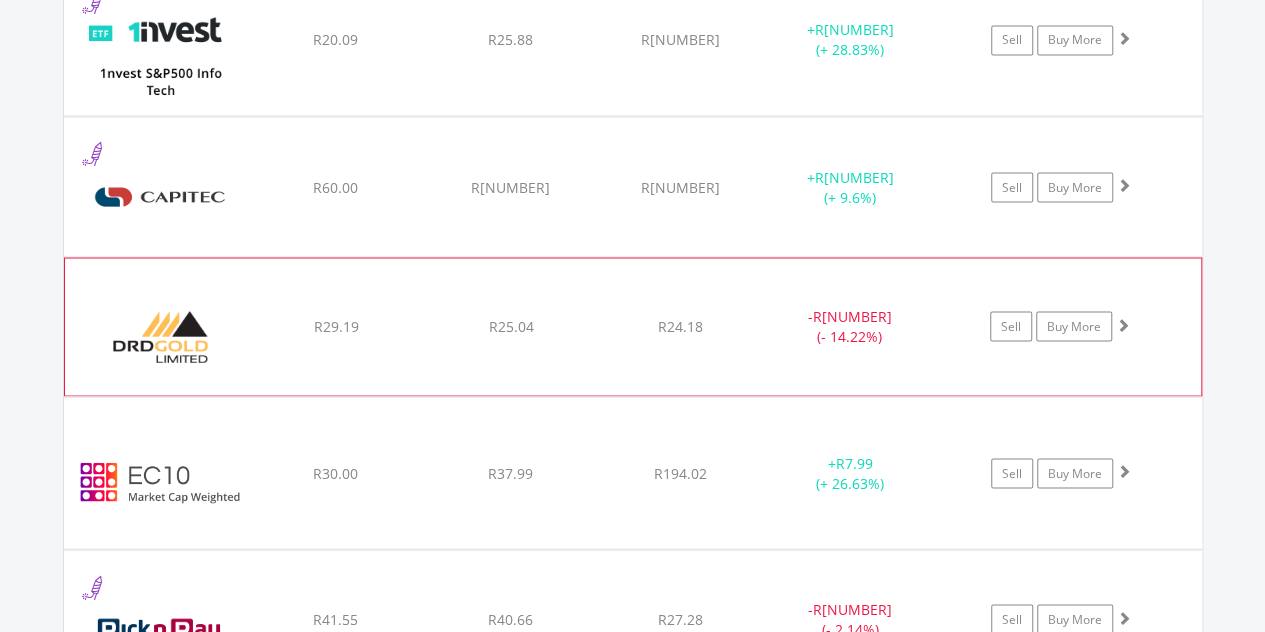 click on "﻿
DRD Gold Limited
R[NUMBER]
R[NUMBER]
R[NUMBER]
-  R[NUMBER] ([PERCENTAGE]%)
Sell
Buy More" at bounding box center (633, 40) 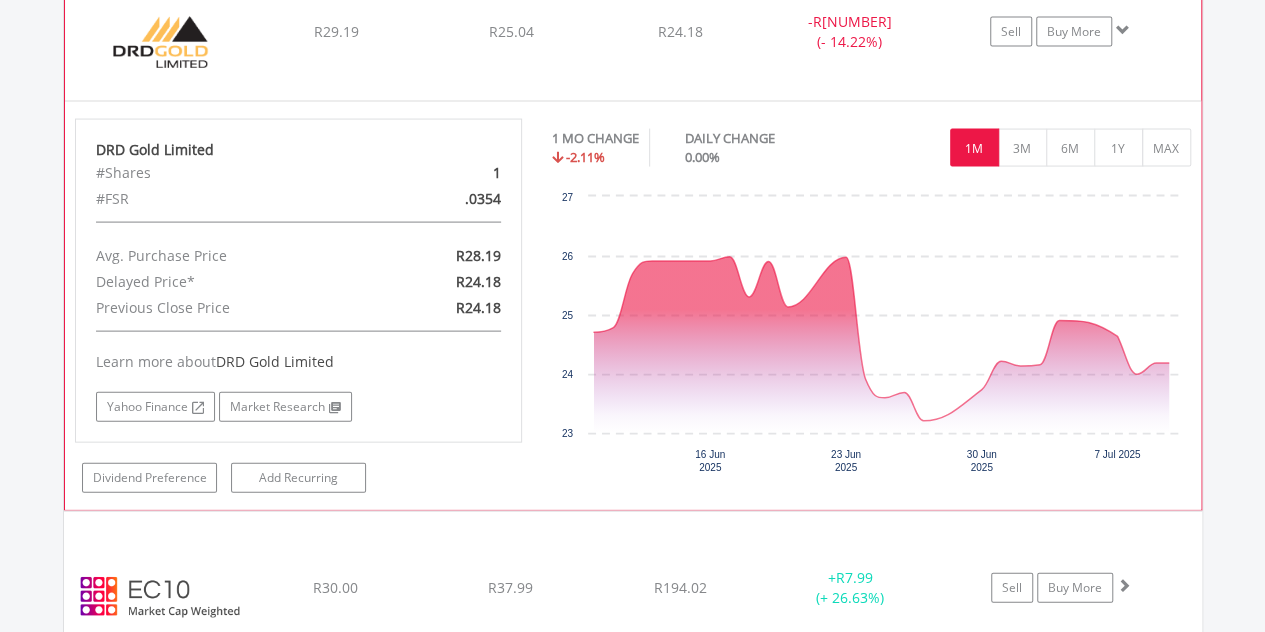 scroll, scrollTop: 2014, scrollLeft: 0, axis: vertical 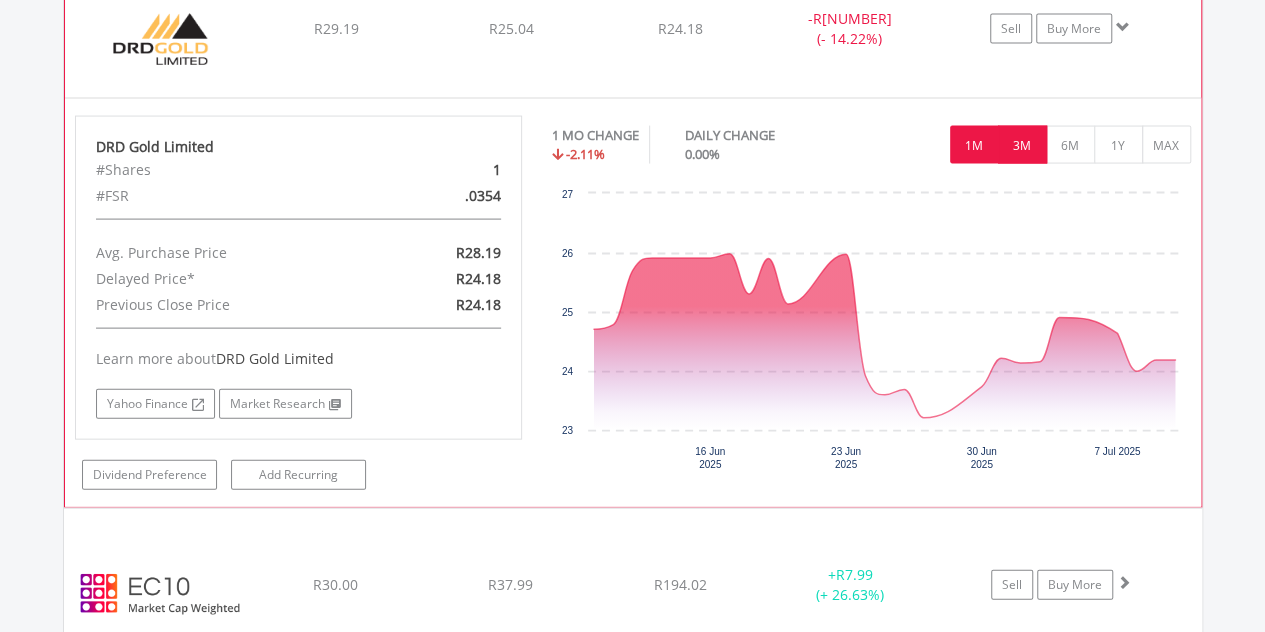 click on "3M" at bounding box center [1022, 145] 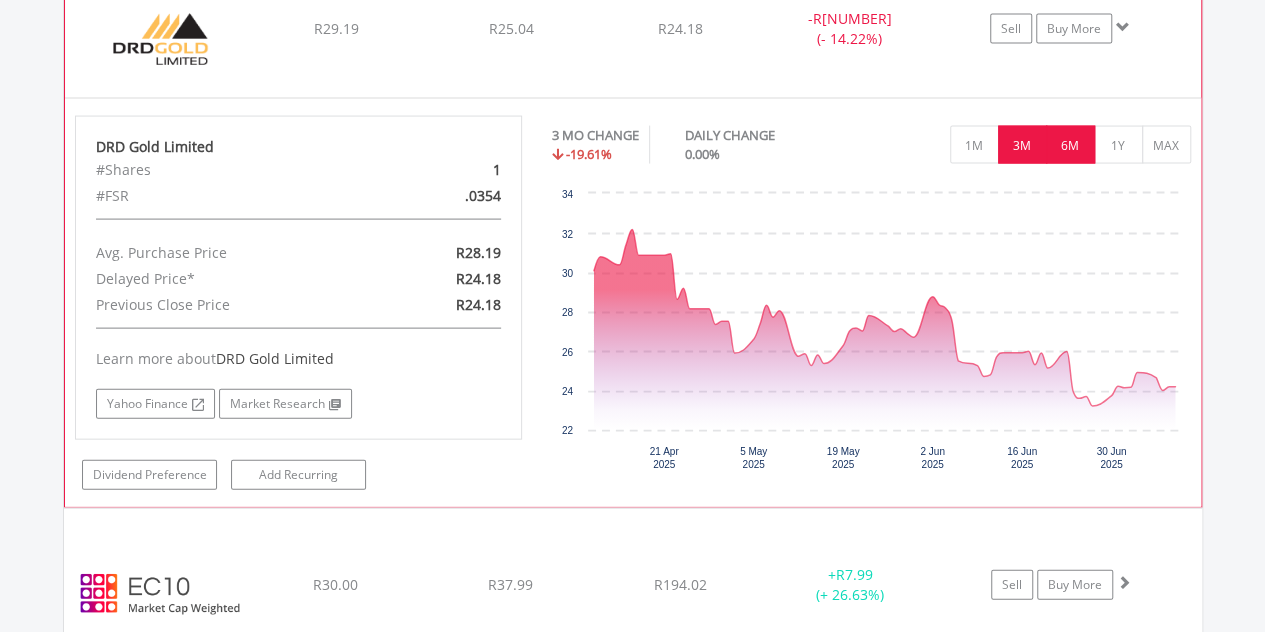 click on "6M" at bounding box center (1070, 145) 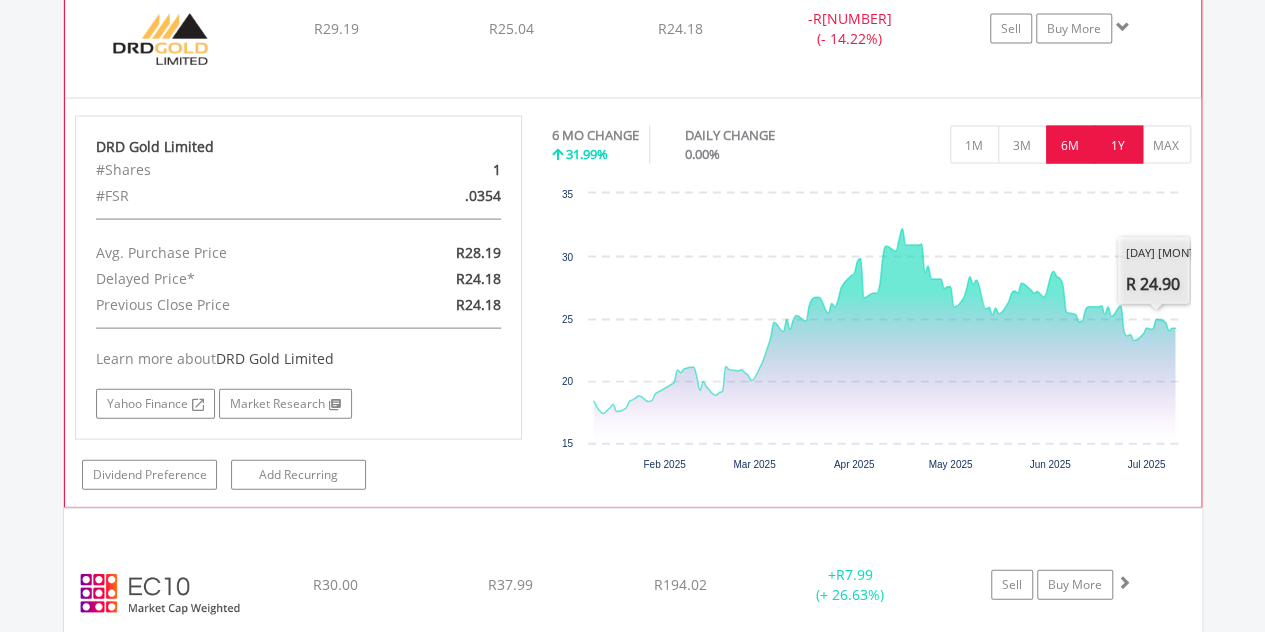 click on "1Y" at bounding box center (1118, 145) 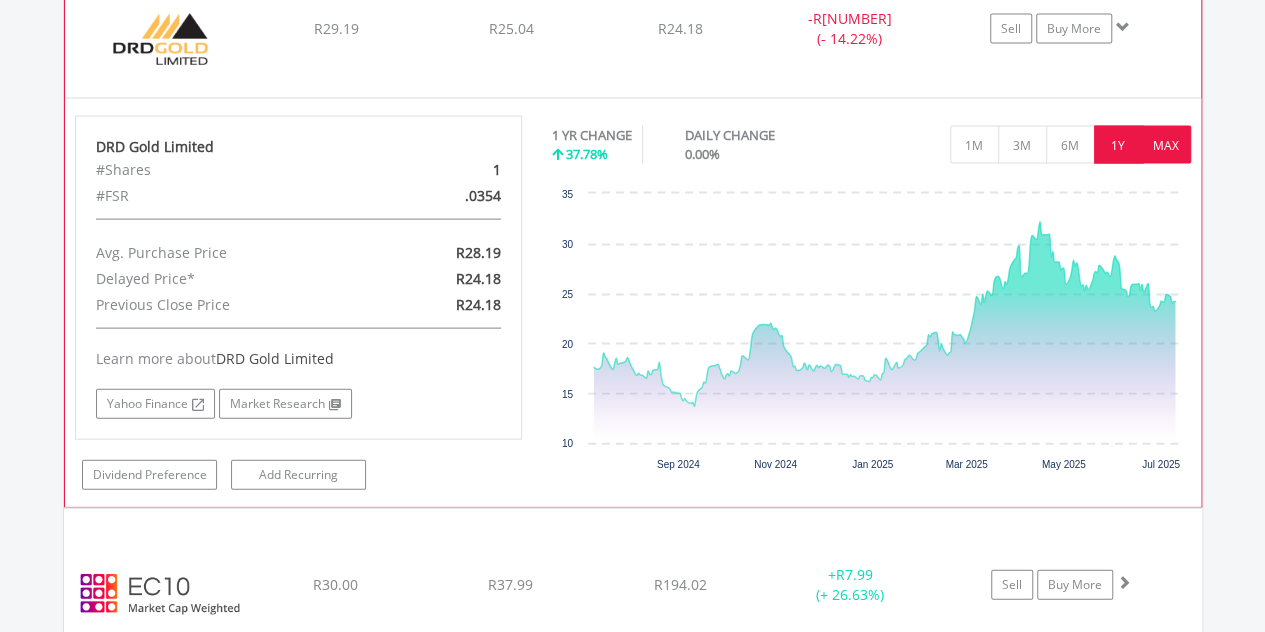 click on "MAX" at bounding box center [1166, 145] 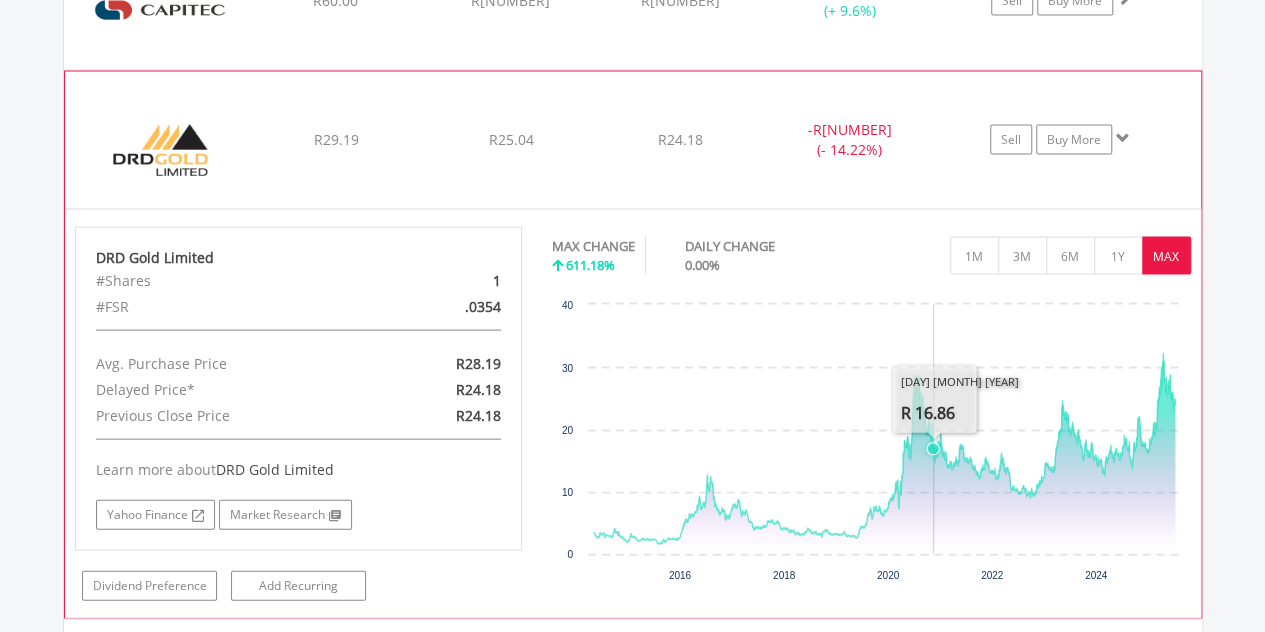 scroll, scrollTop: 1842, scrollLeft: 0, axis: vertical 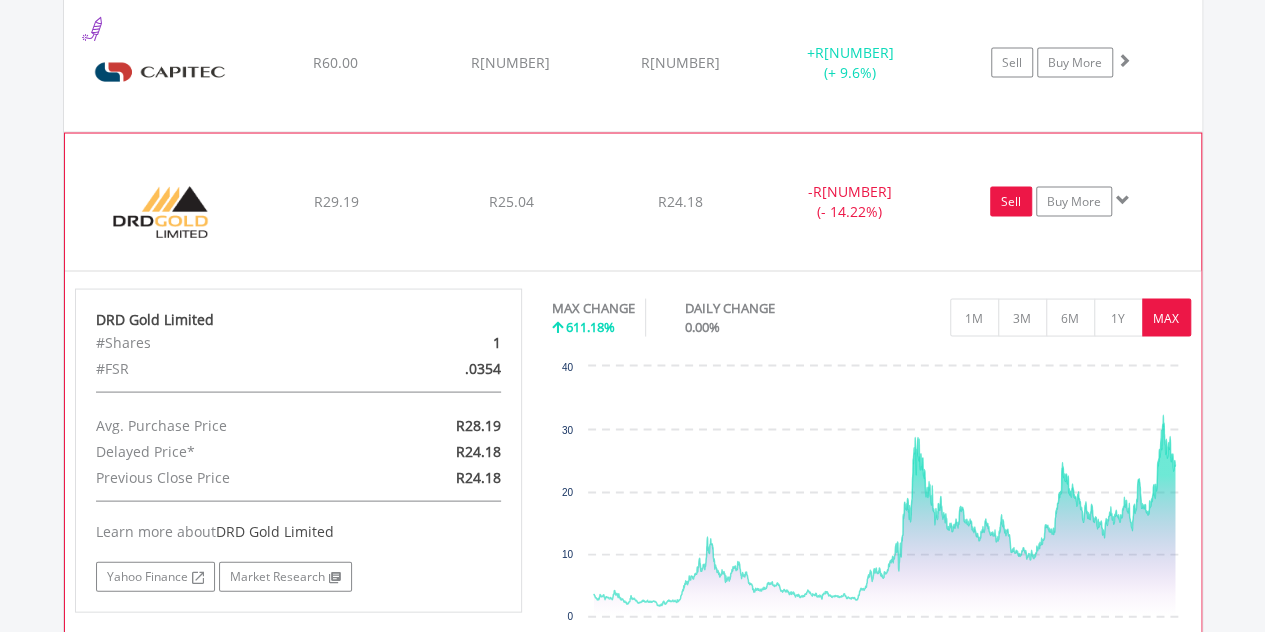 click on "Sell" at bounding box center (1011, 201) 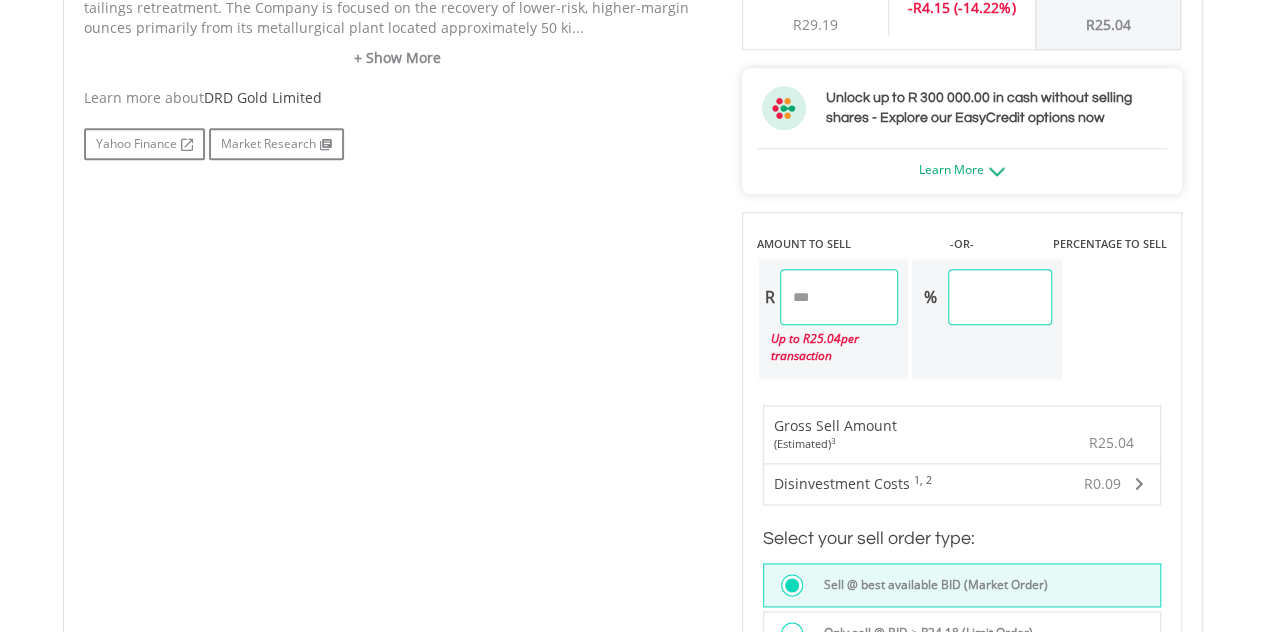 scroll, scrollTop: 1072, scrollLeft: 0, axis: vertical 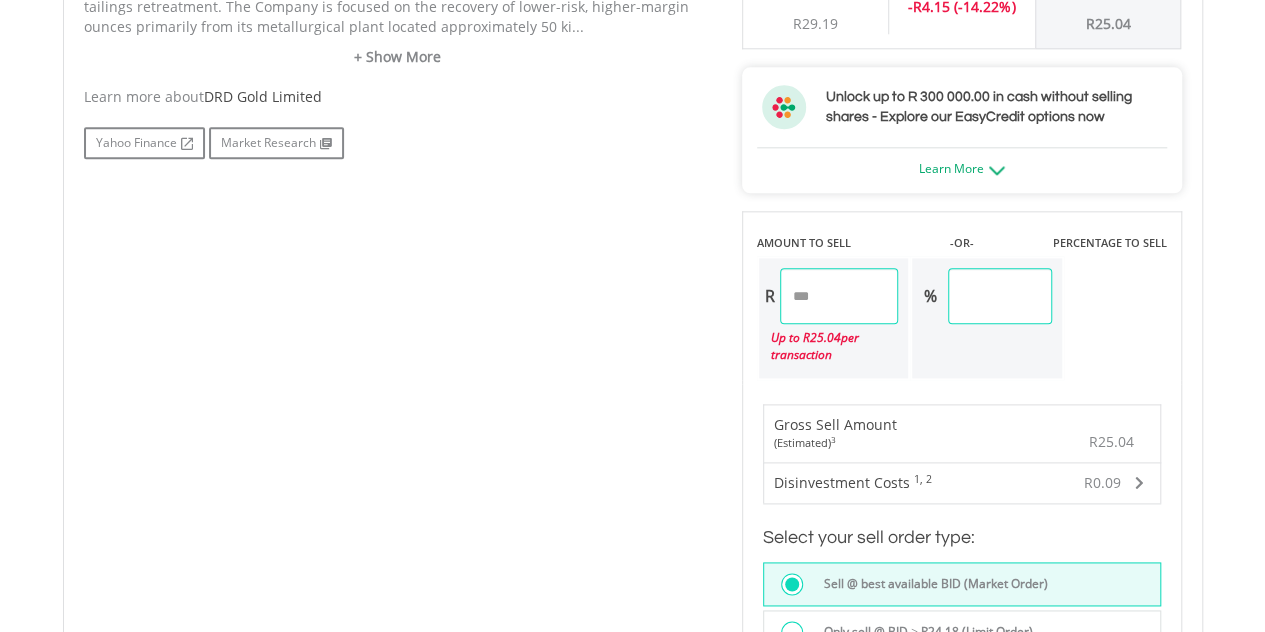 click on "******" at bounding box center (999, 296) 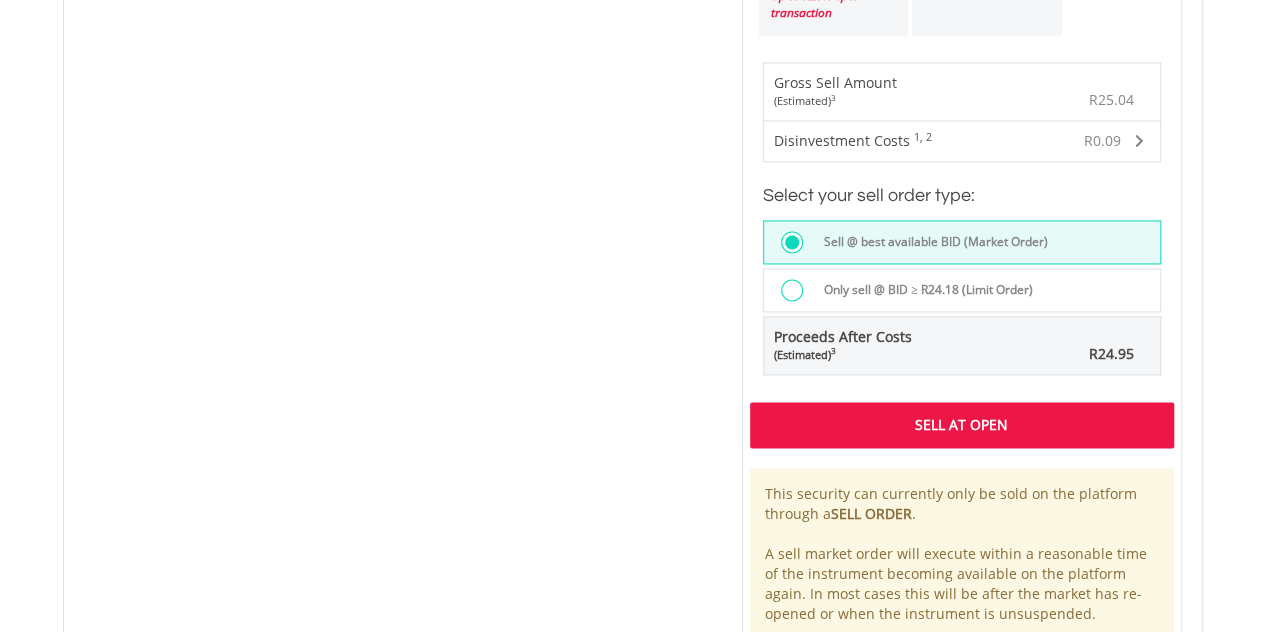 scroll, scrollTop: 1415, scrollLeft: 0, axis: vertical 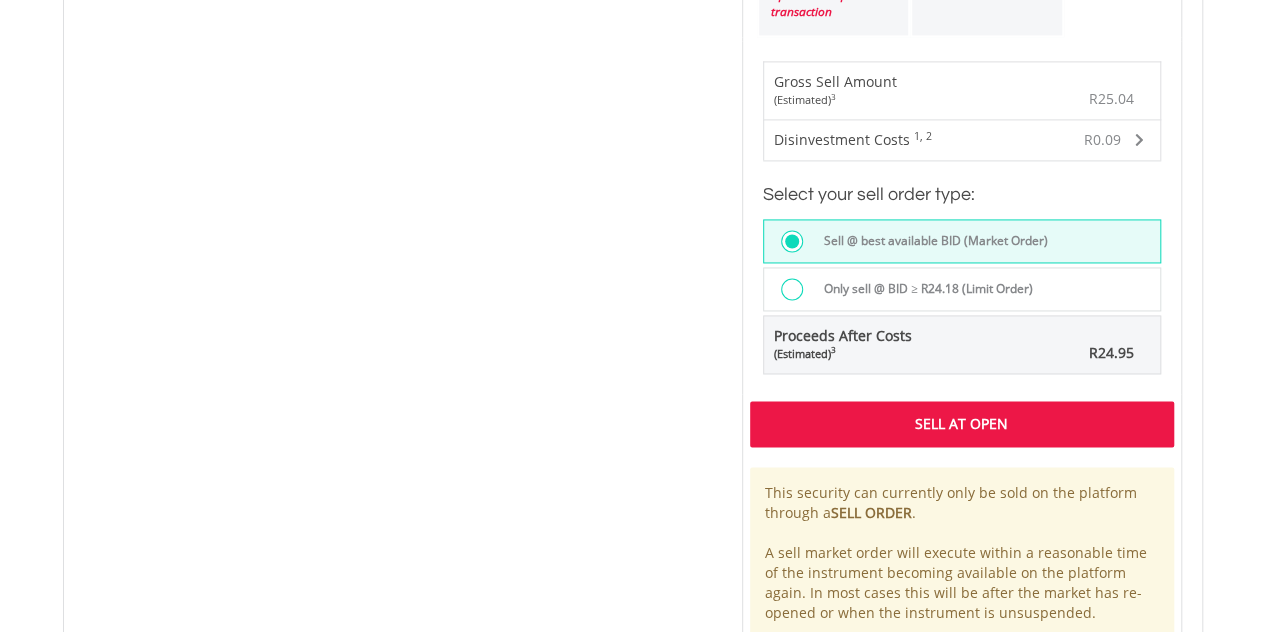 click on "Sell At Open" at bounding box center (962, 424) 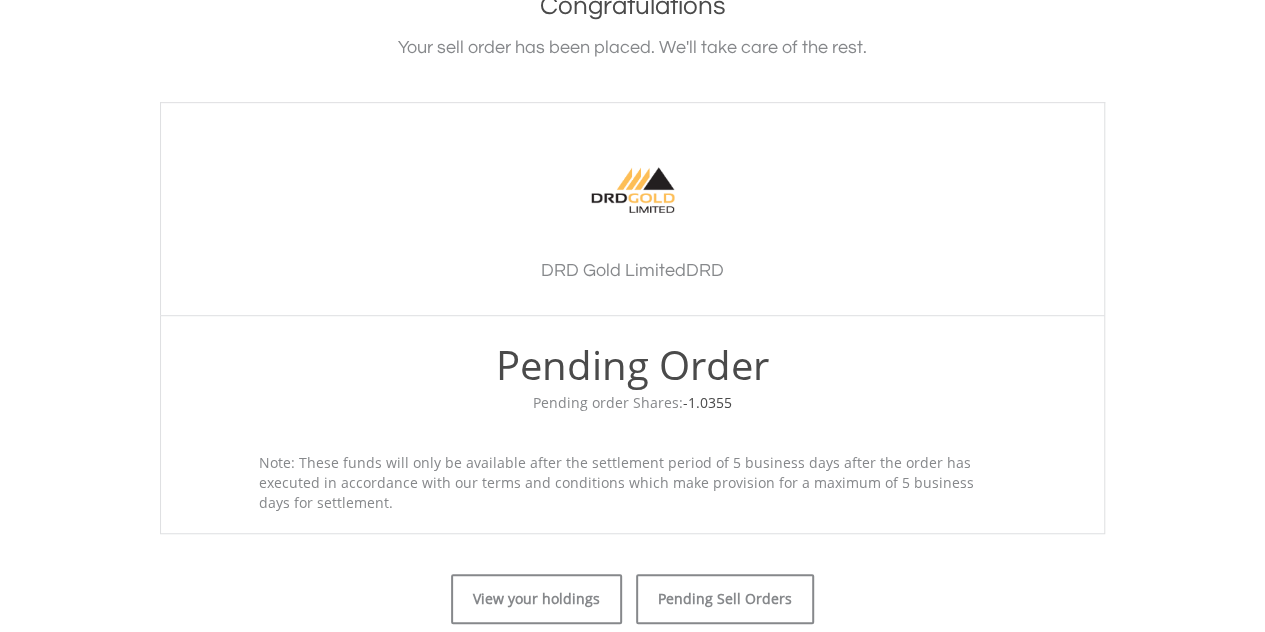 scroll, scrollTop: 787, scrollLeft: 0, axis: vertical 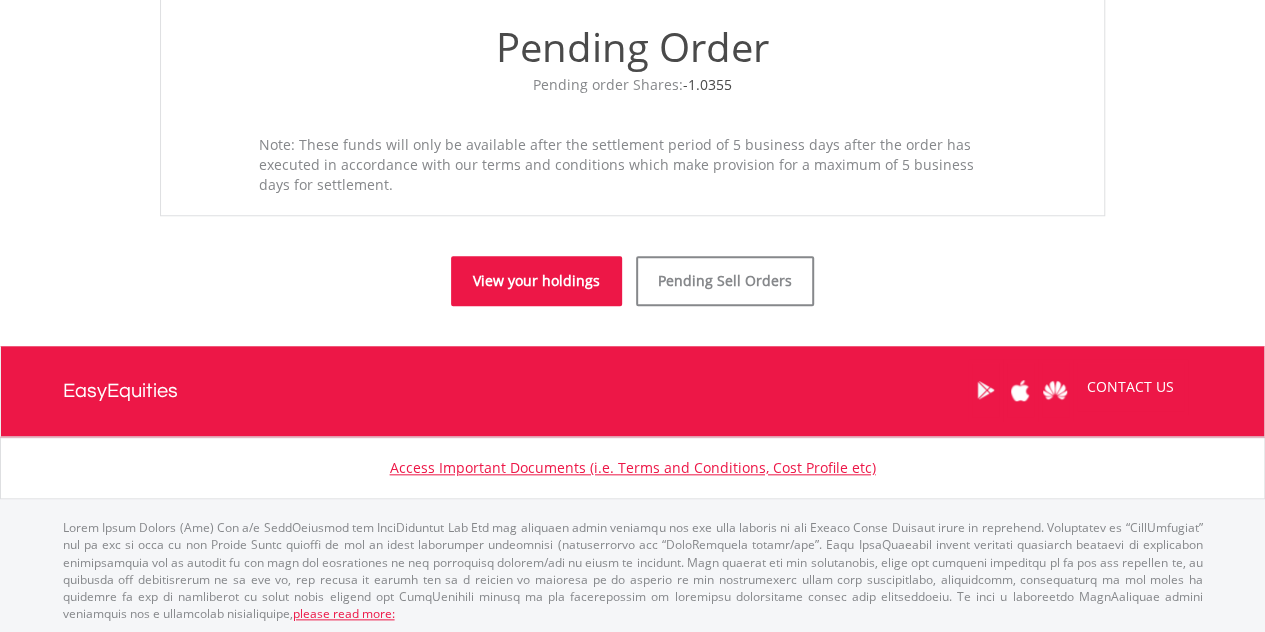 click on "View your holdings" at bounding box center [536, 281] 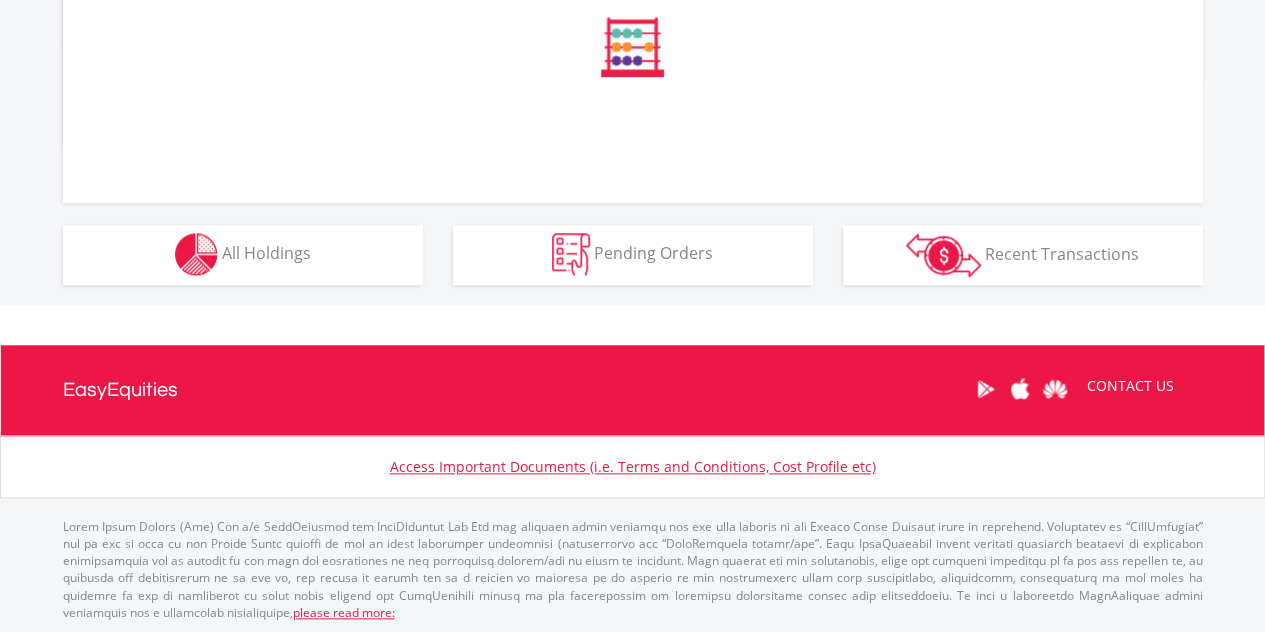 scroll, scrollTop: 1217, scrollLeft: 0, axis: vertical 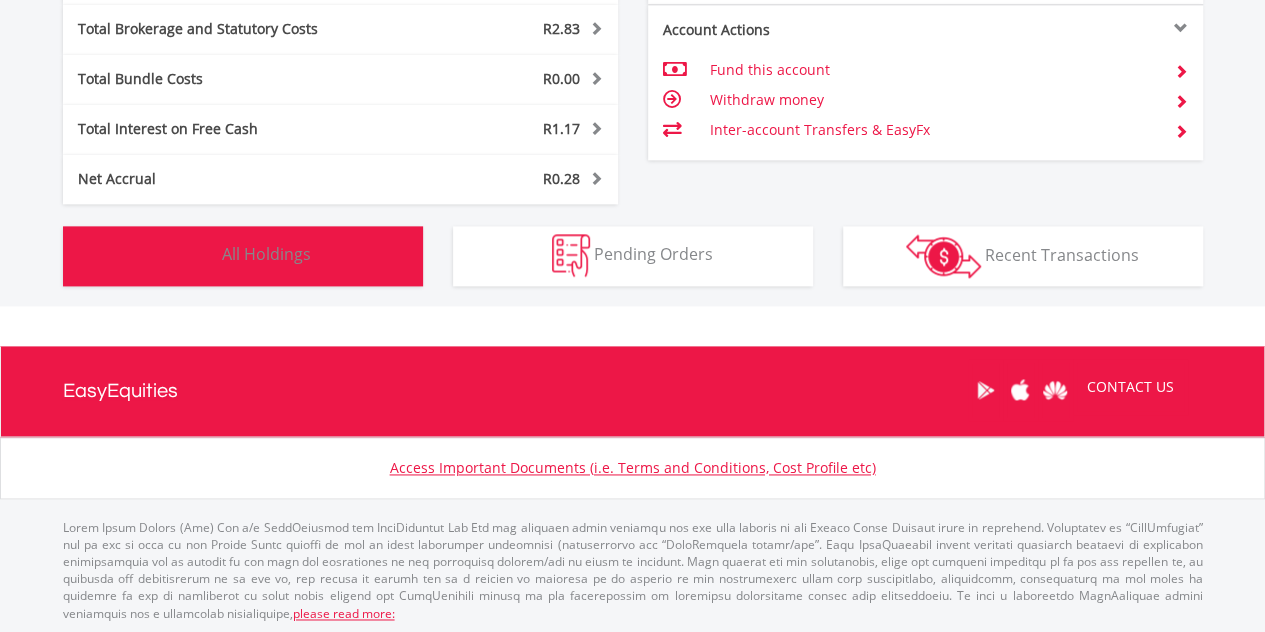 click on "Holdings
All Holdings" at bounding box center [243, 256] 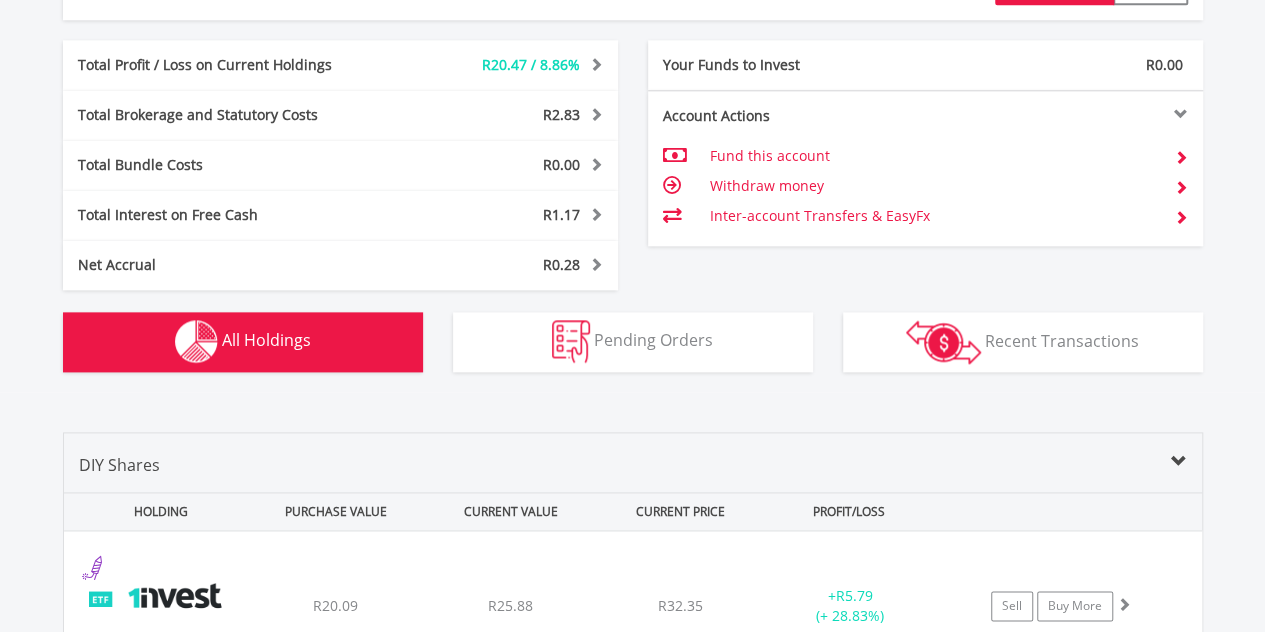 scroll, scrollTop: 1130, scrollLeft: 0, axis: vertical 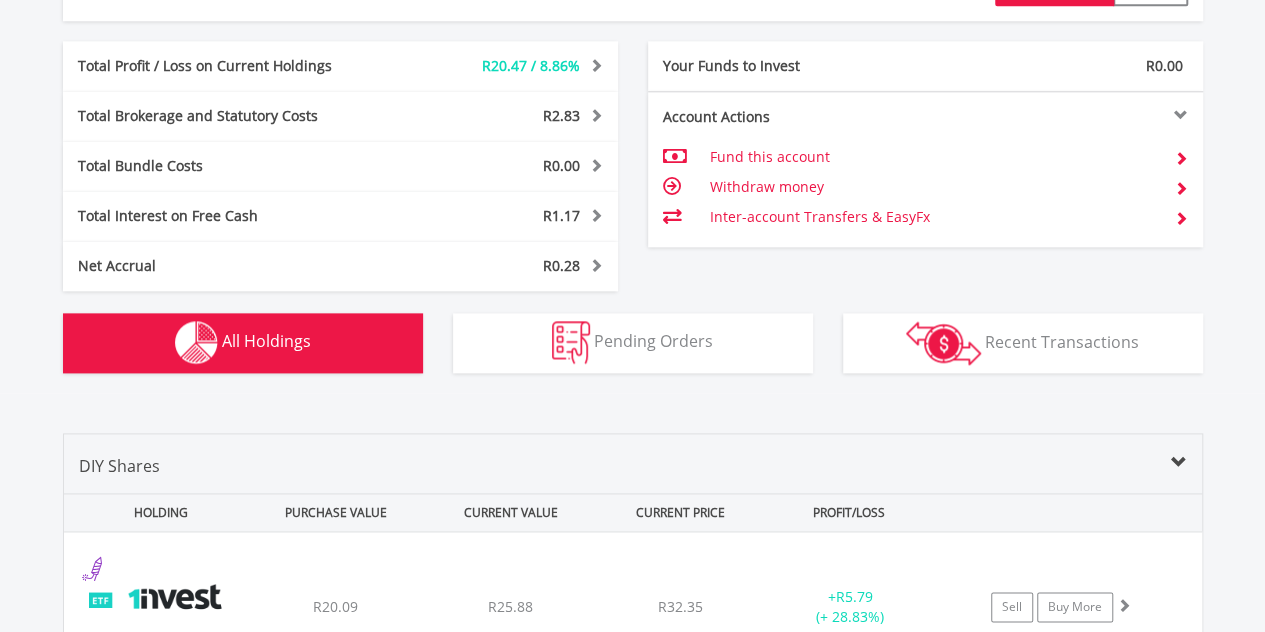 click on "R1.17" at bounding box center (501, 66) 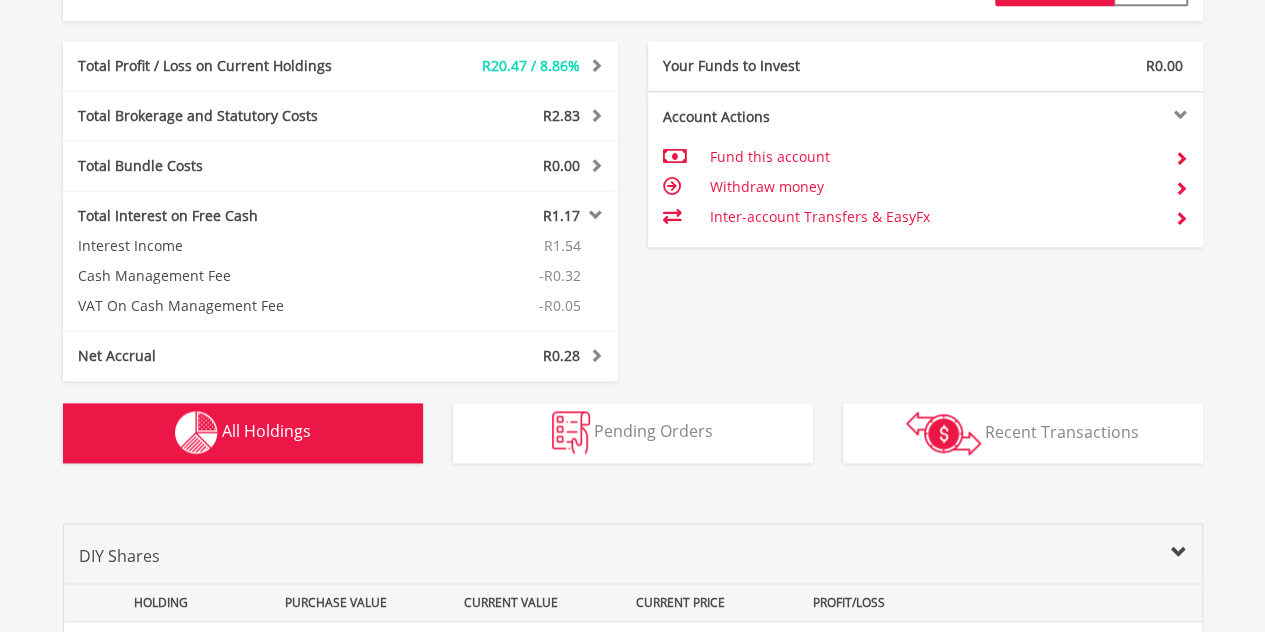 click on "R1.17" at bounding box center [501, 66] 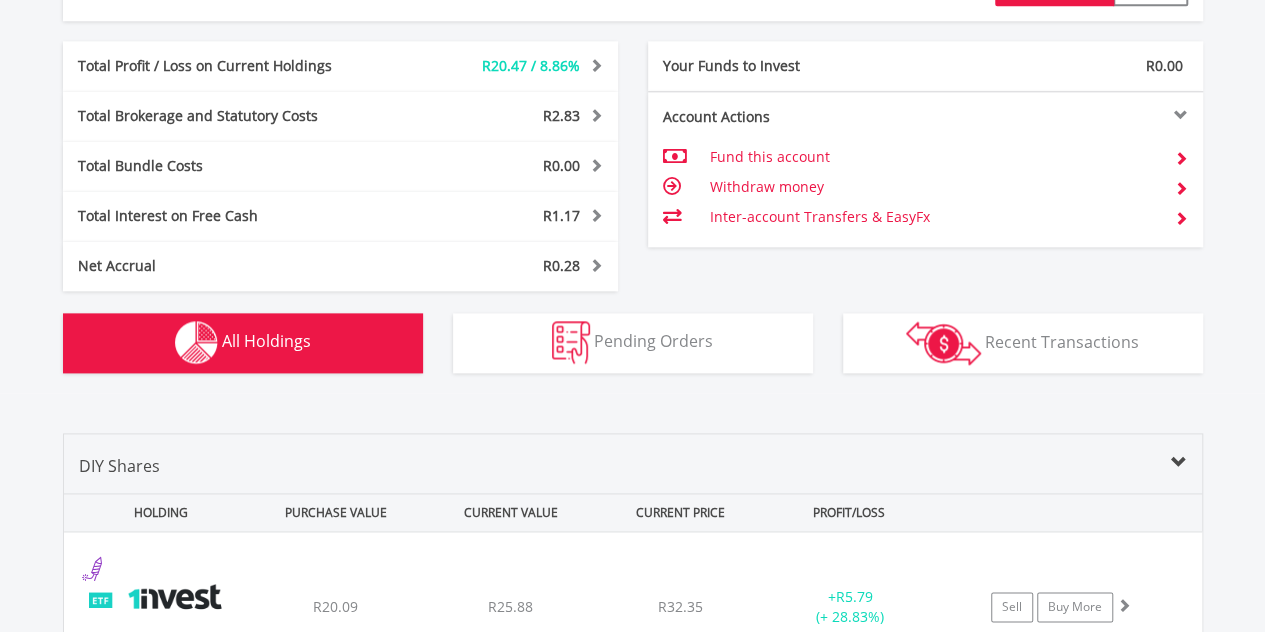 click on "R1.17" at bounding box center (501, 216) 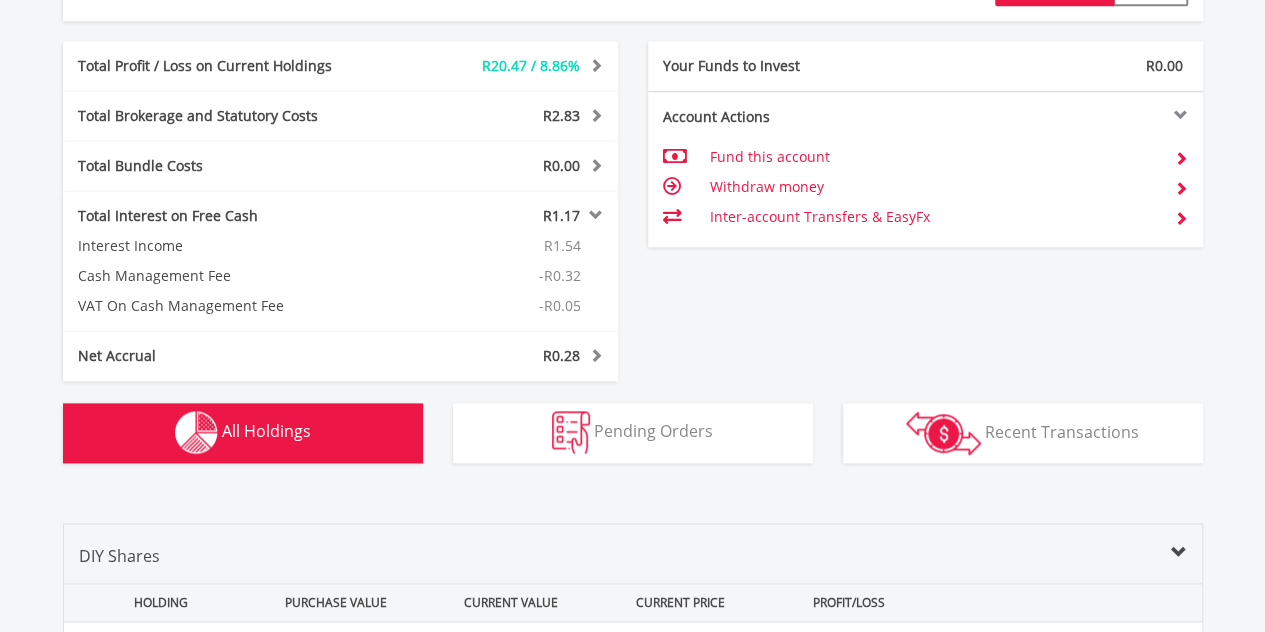 click on "R1.17" at bounding box center [501, 66] 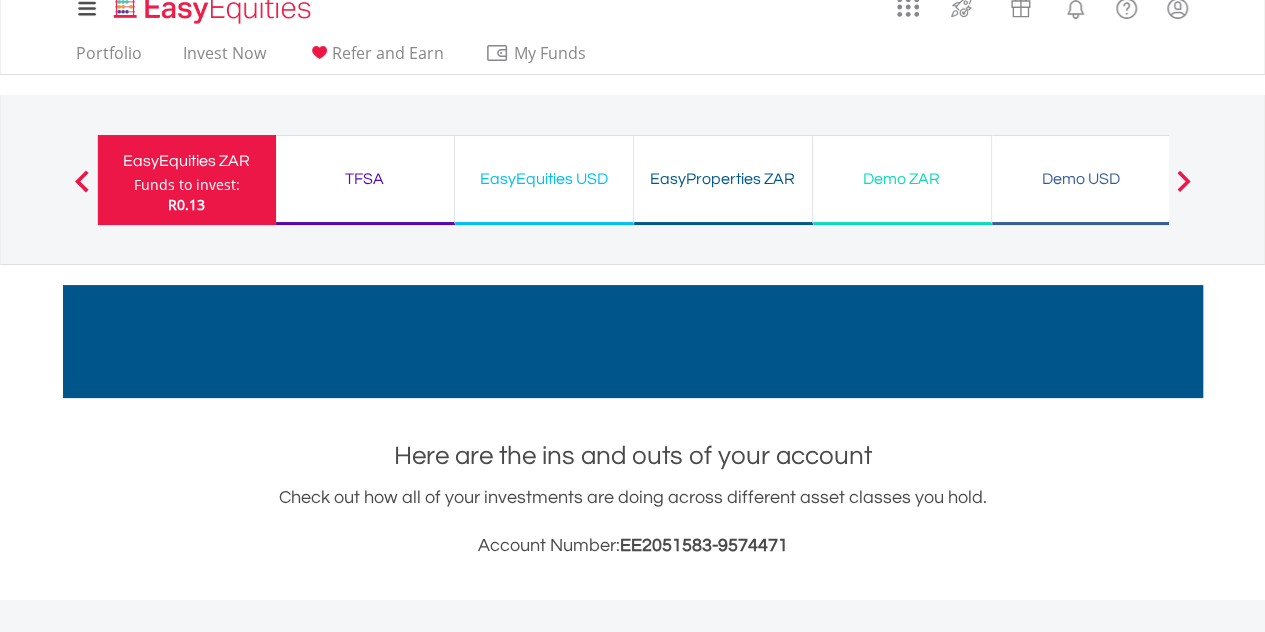 scroll, scrollTop: 17, scrollLeft: 0, axis: vertical 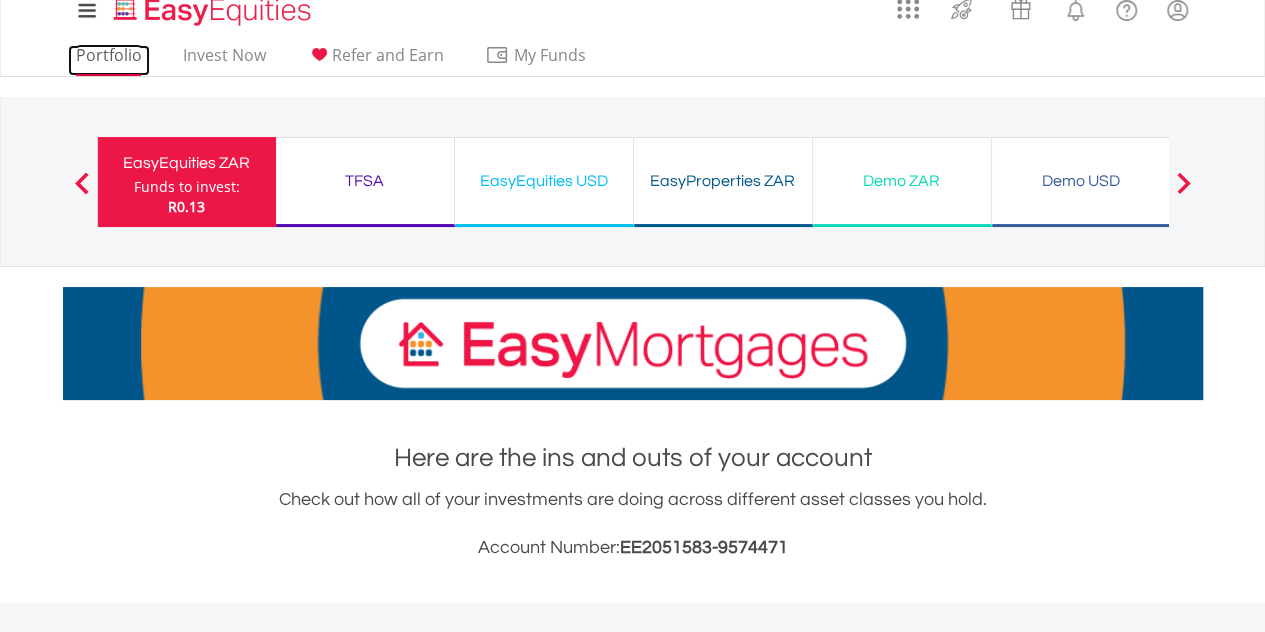 click on "Portfolio" at bounding box center (109, 60) 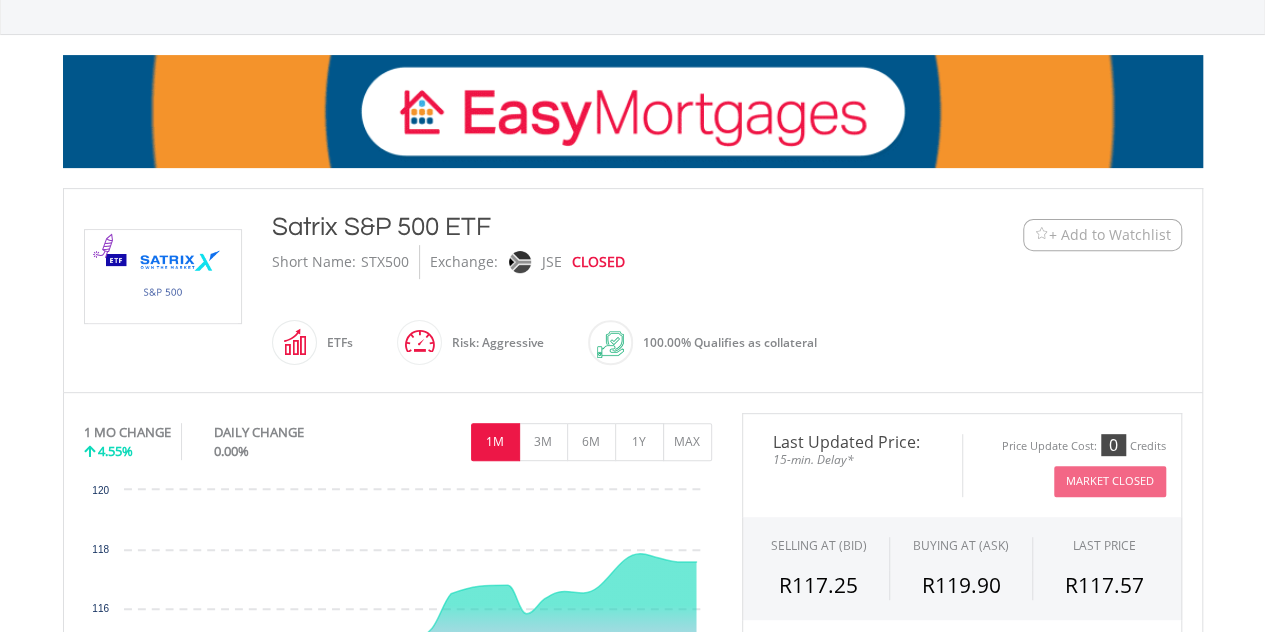 scroll, scrollTop: 0, scrollLeft: 0, axis: both 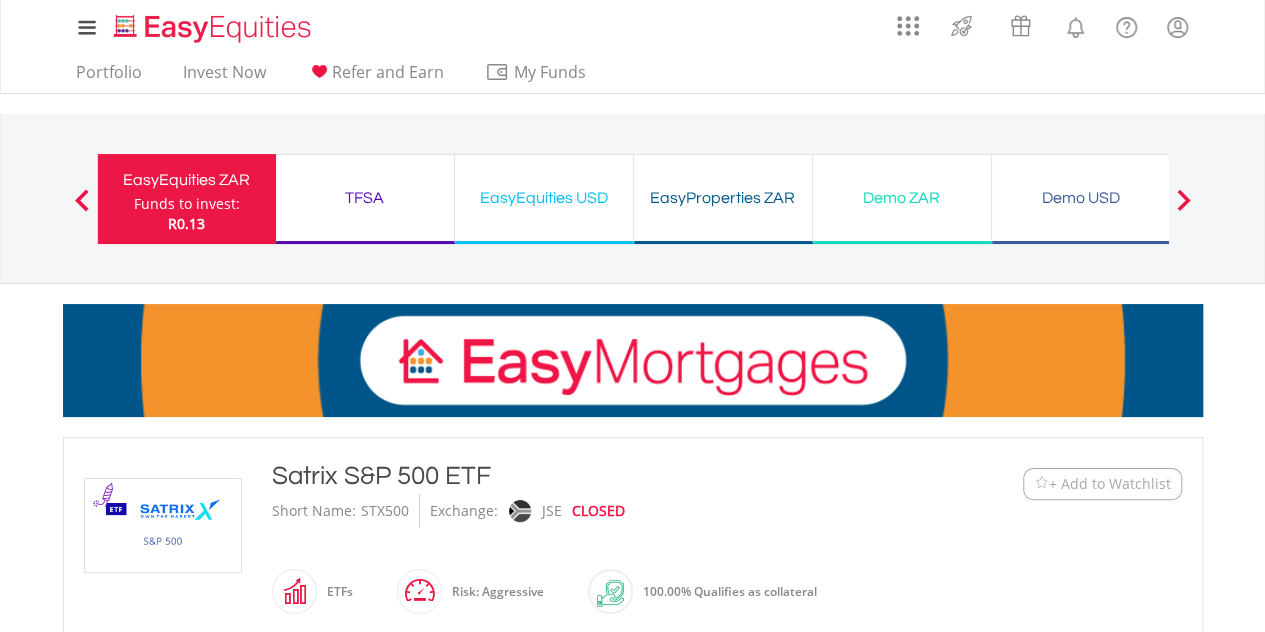 click on "+ Add to Watchlist" at bounding box center (1110, 484) 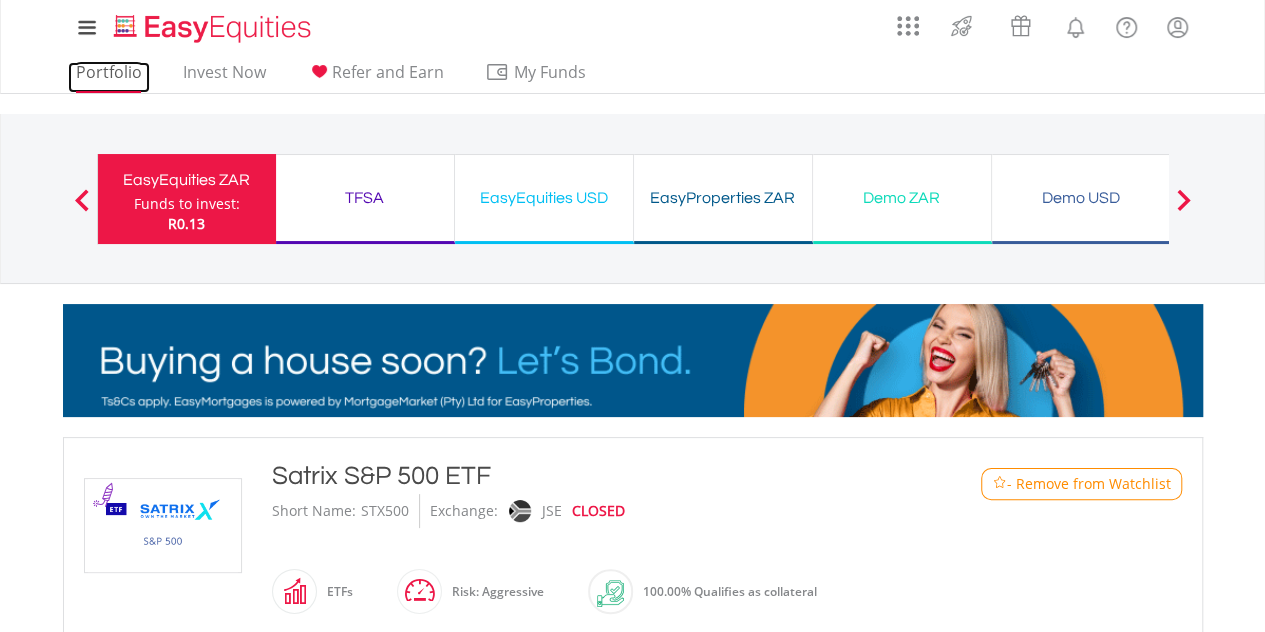 click on "Portfolio" at bounding box center (109, 77) 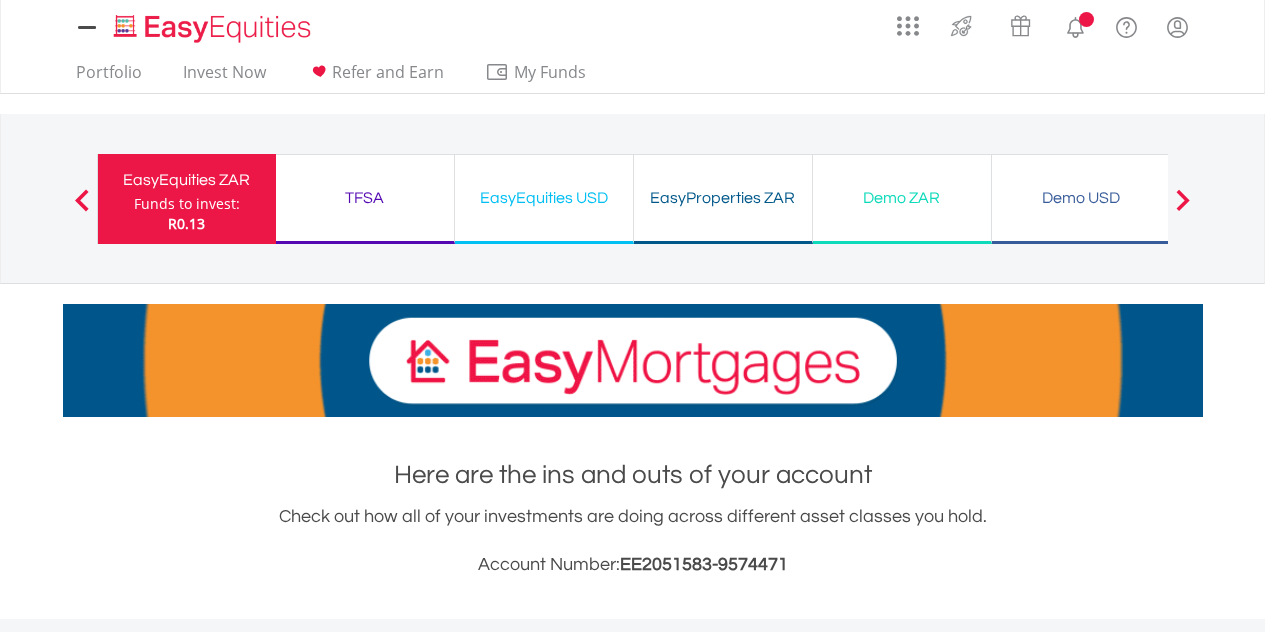 scroll, scrollTop: 0, scrollLeft: 0, axis: both 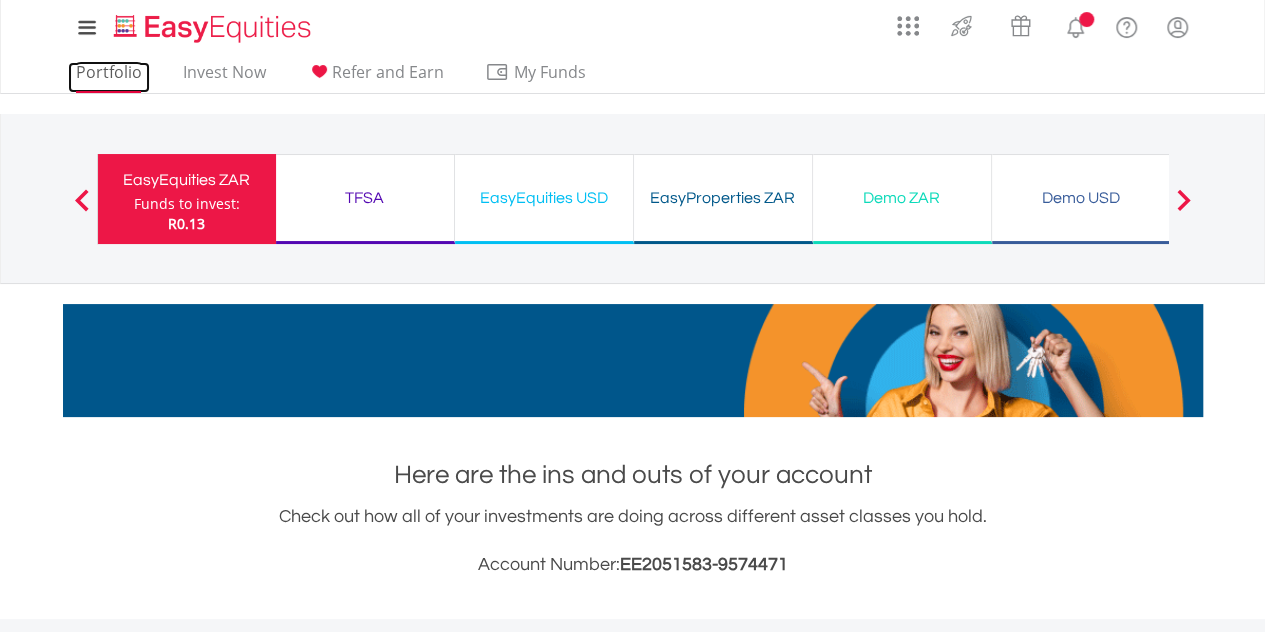 click on "Portfolio" at bounding box center (109, 77) 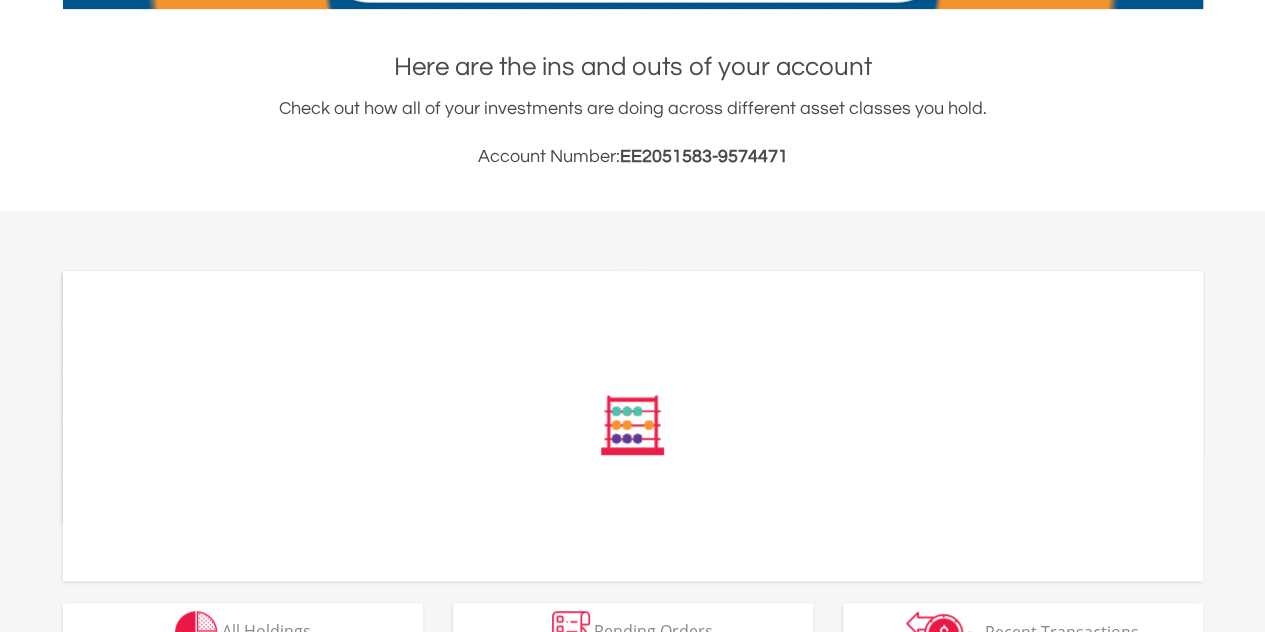 scroll, scrollTop: 415, scrollLeft: 0, axis: vertical 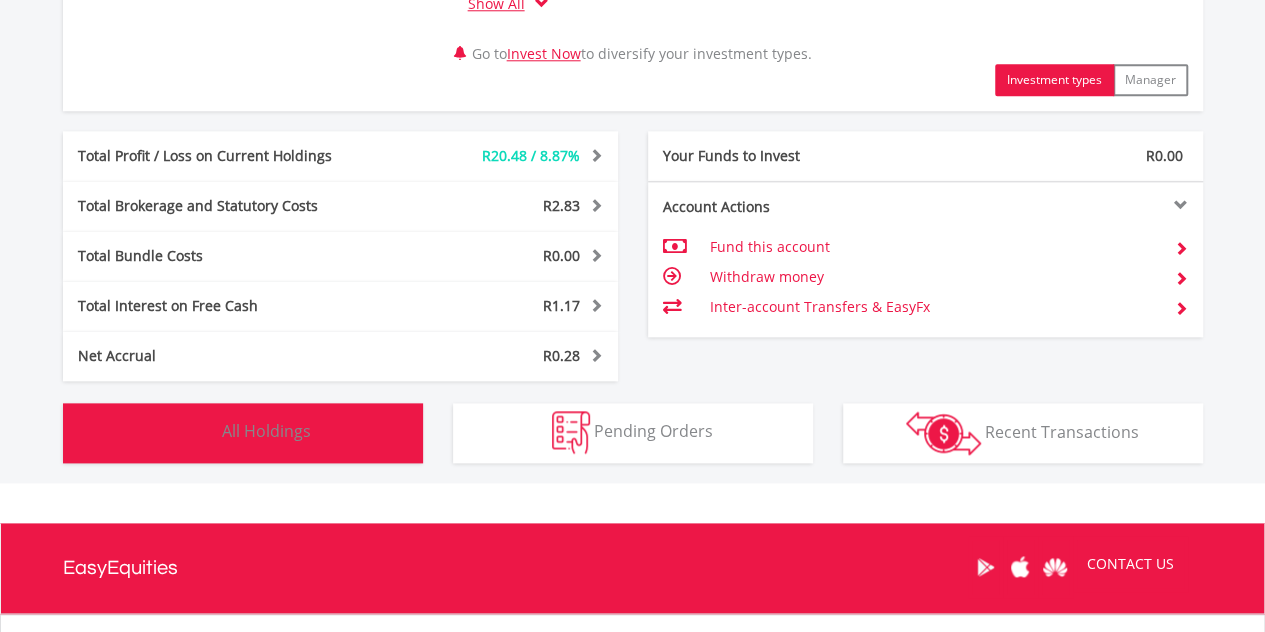 click on "All Holdings" at bounding box center [266, 431] 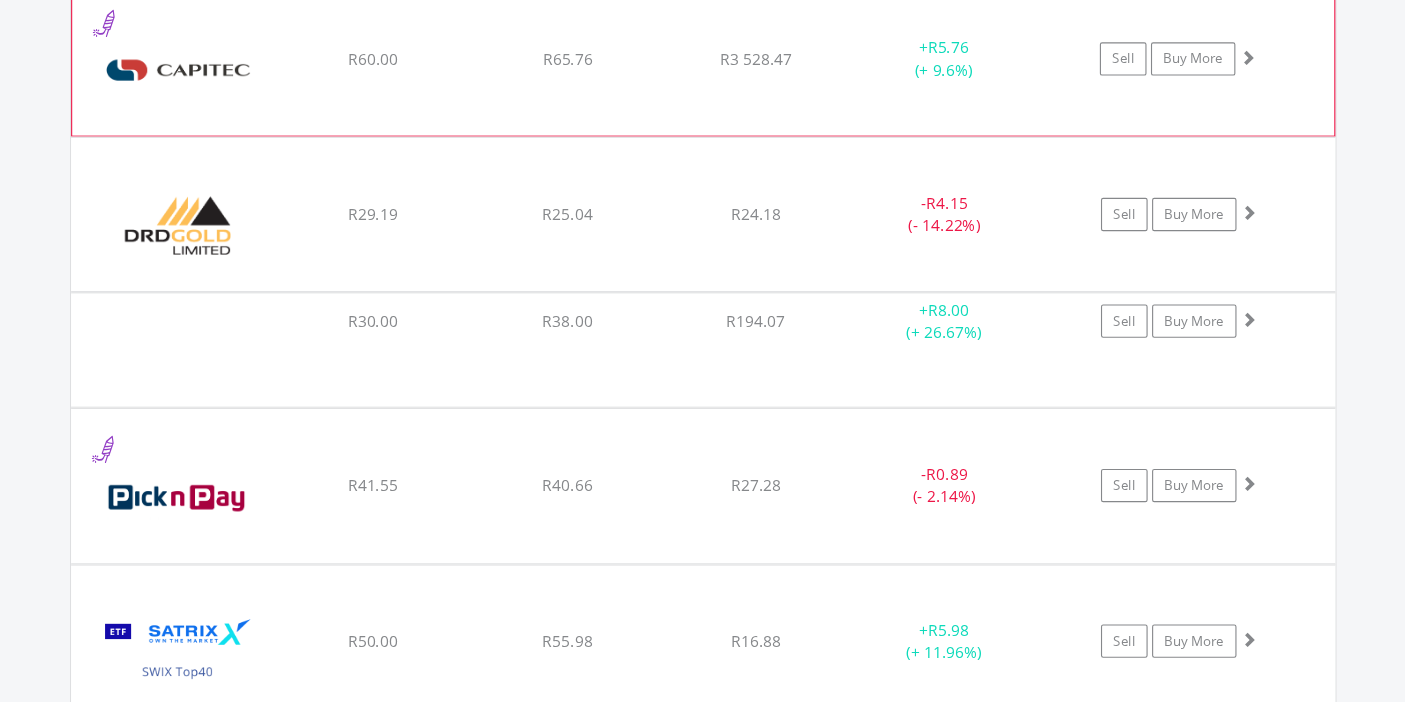 scroll, scrollTop: 1830, scrollLeft: 0, axis: vertical 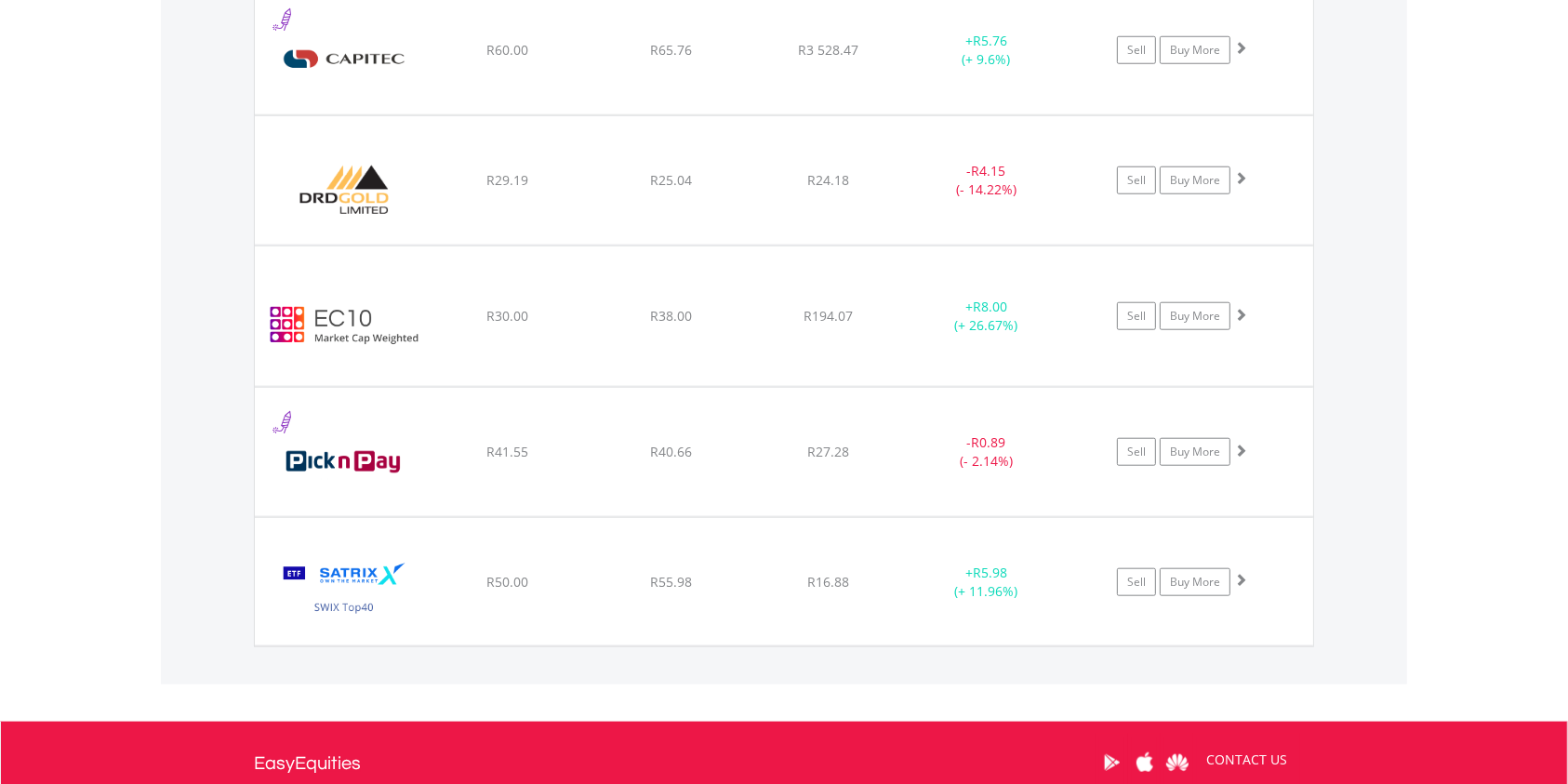 drag, startPoint x: 694, startPoint y: 45, endPoint x: 13, endPoint y: 229, distance: 705.42 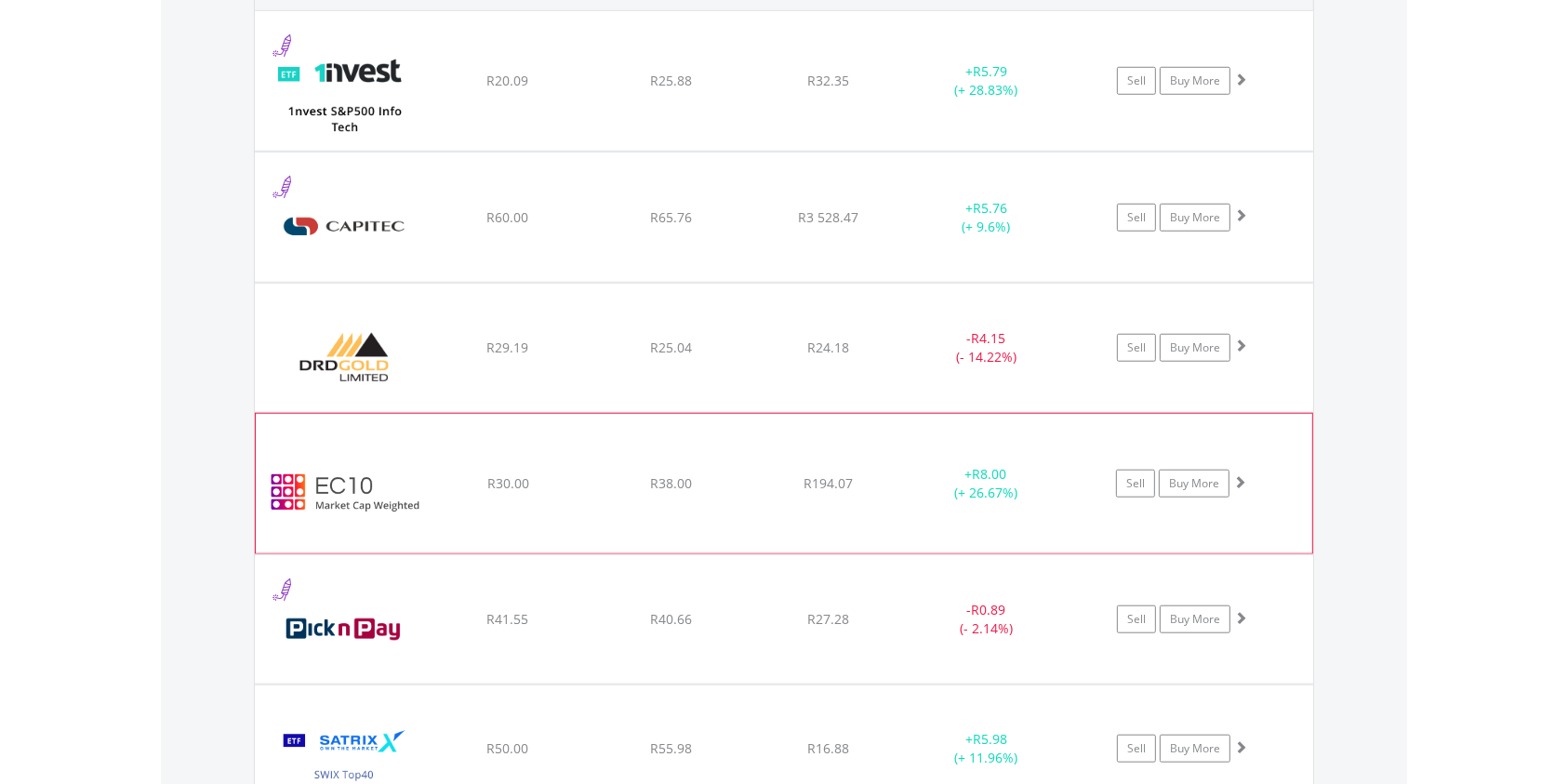 scroll, scrollTop: 1537, scrollLeft: 0, axis: vertical 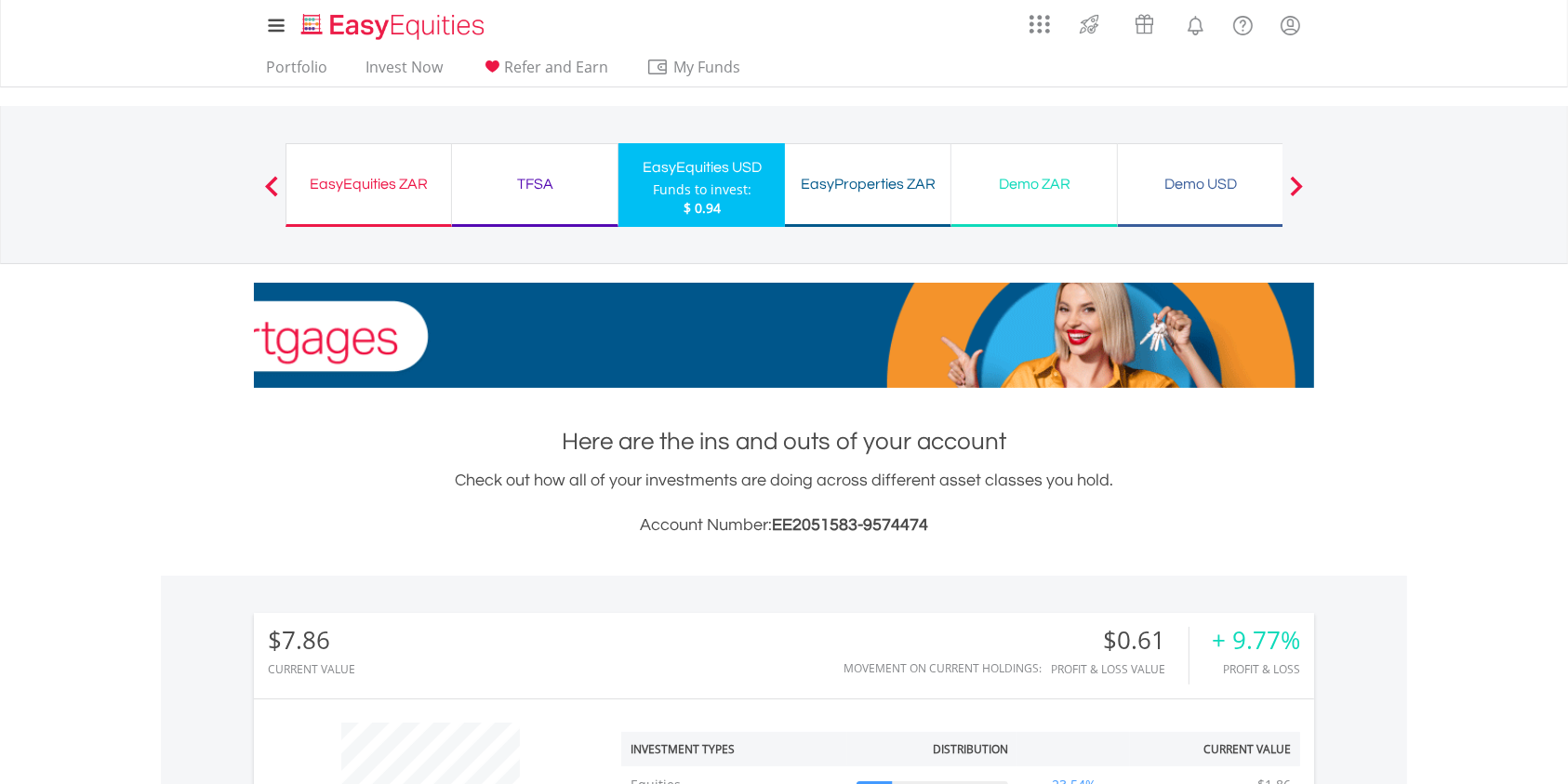 click on "My Investments
Invest Now
New Listings
Sell
My Recurring Investments
Pending Orders
Vouchers
Buy a Voucher
Redeem a Voucher
Account Management" at bounding box center [784, 813] 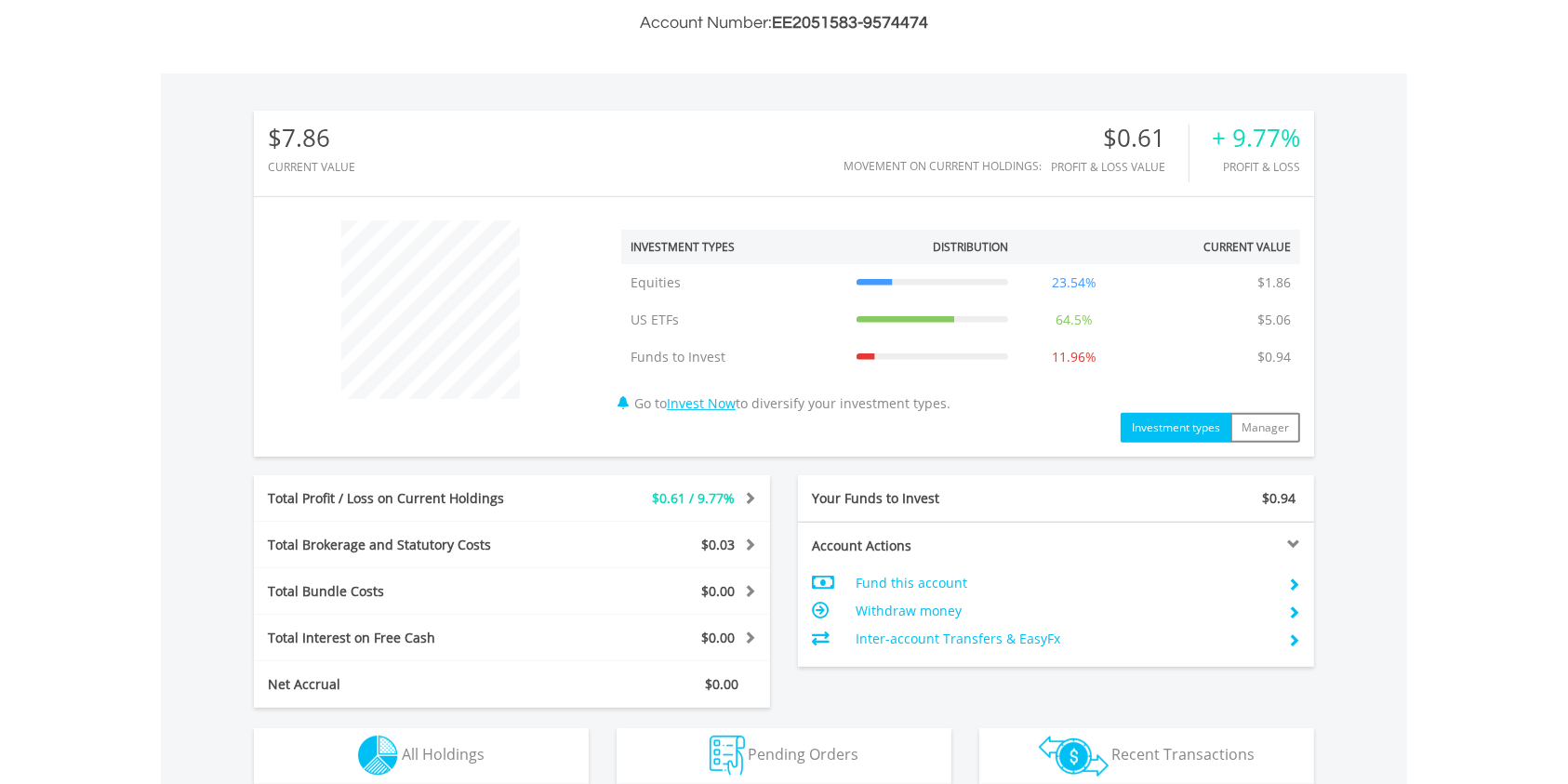 scroll, scrollTop: 843, scrollLeft: 0, axis: vertical 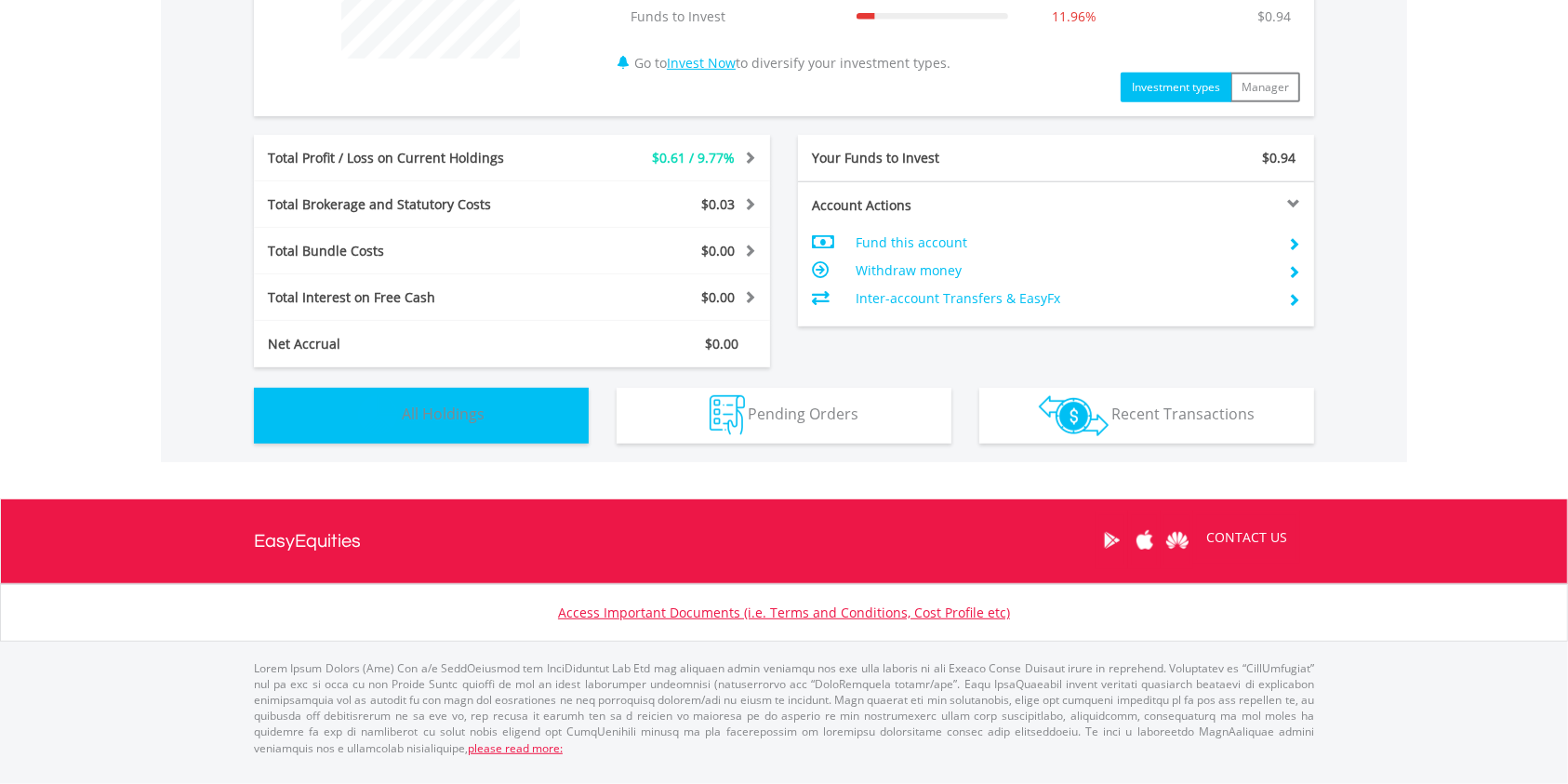click on "Holdings
All Holdings" at bounding box center (421, 416) 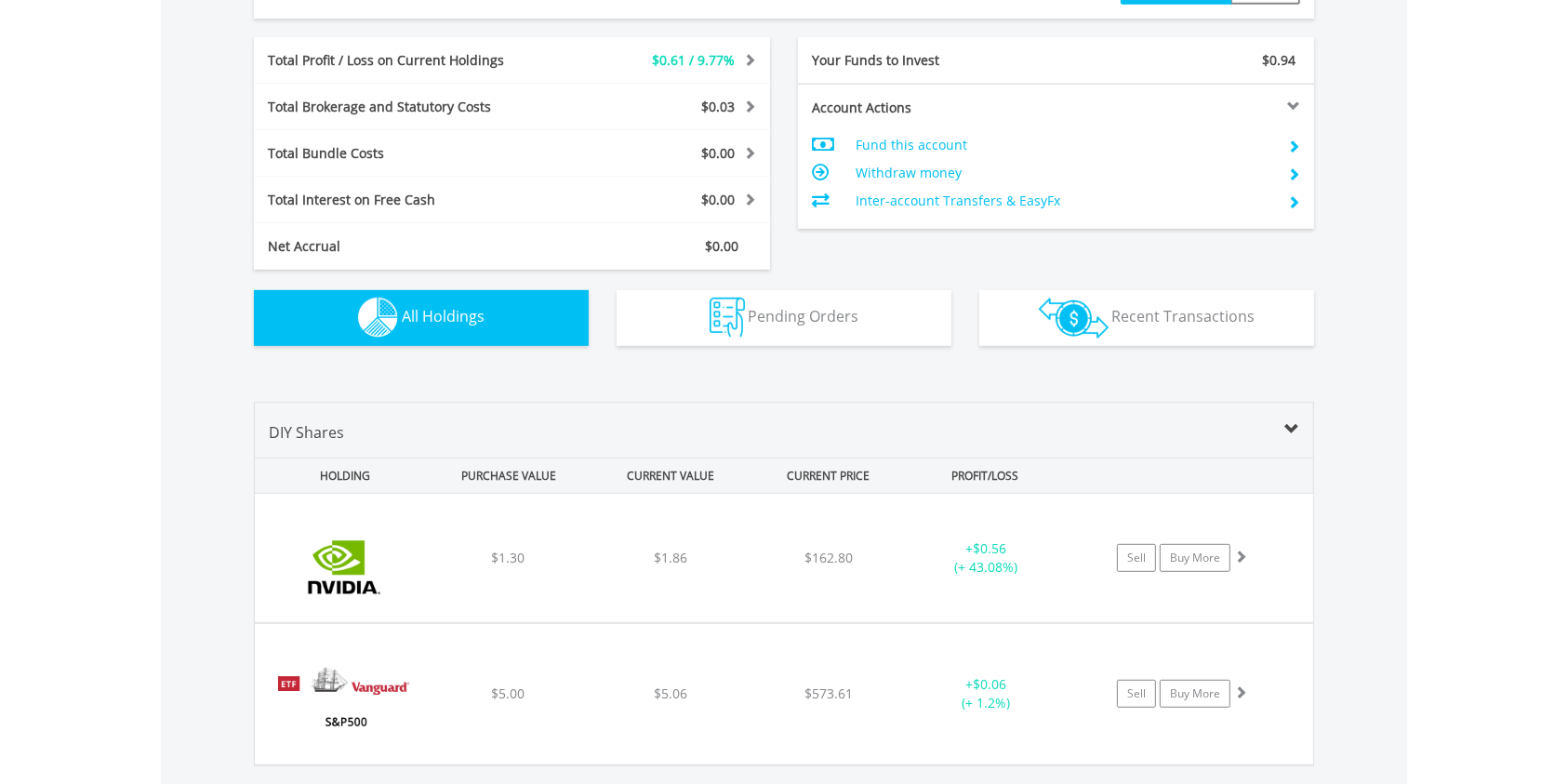scroll, scrollTop: 953, scrollLeft: 0, axis: vertical 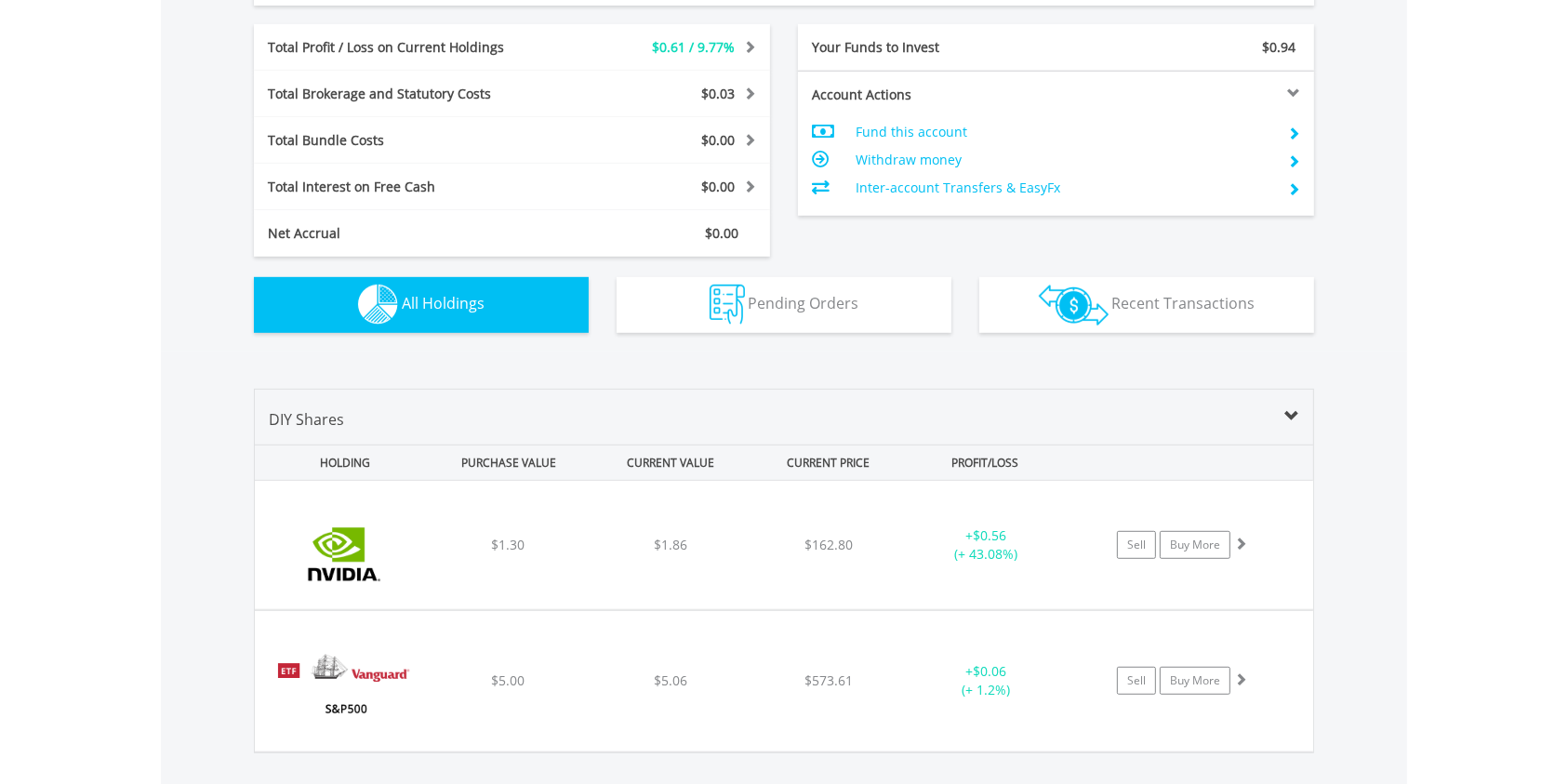 type 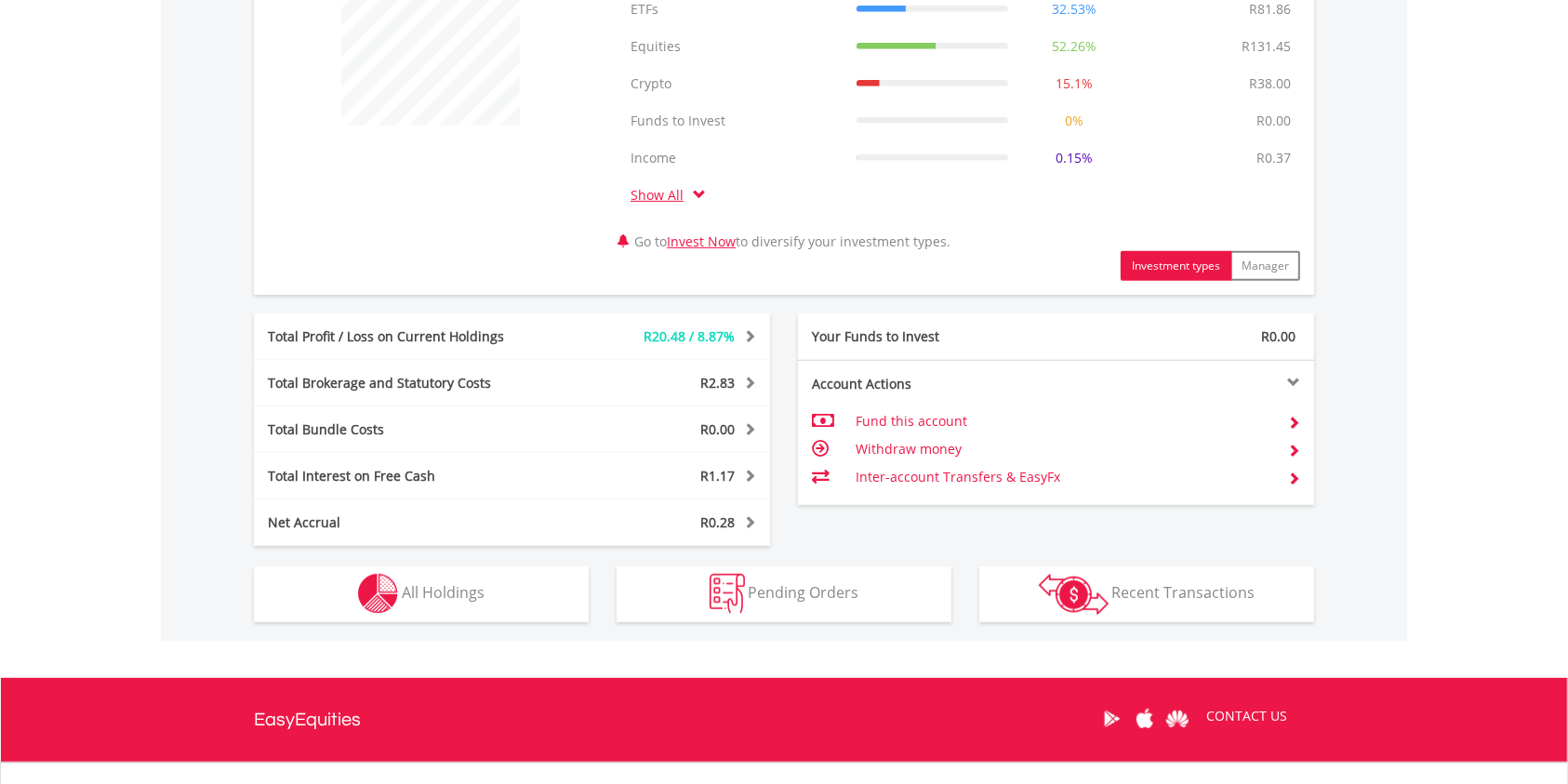 scroll, scrollTop: 831, scrollLeft: 0, axis: vertical 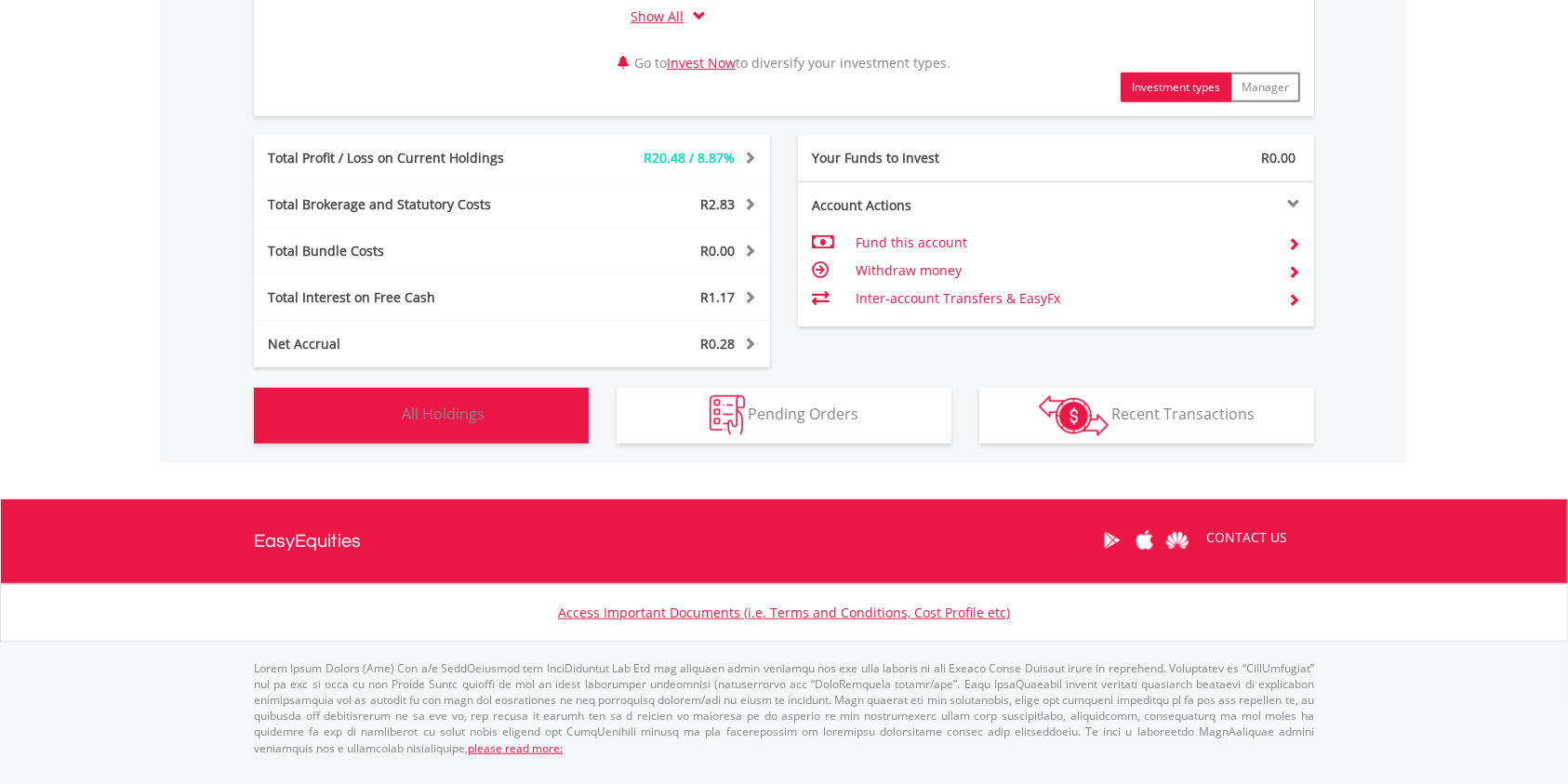 click on "All Holdings" at bounding box center [443, 414] 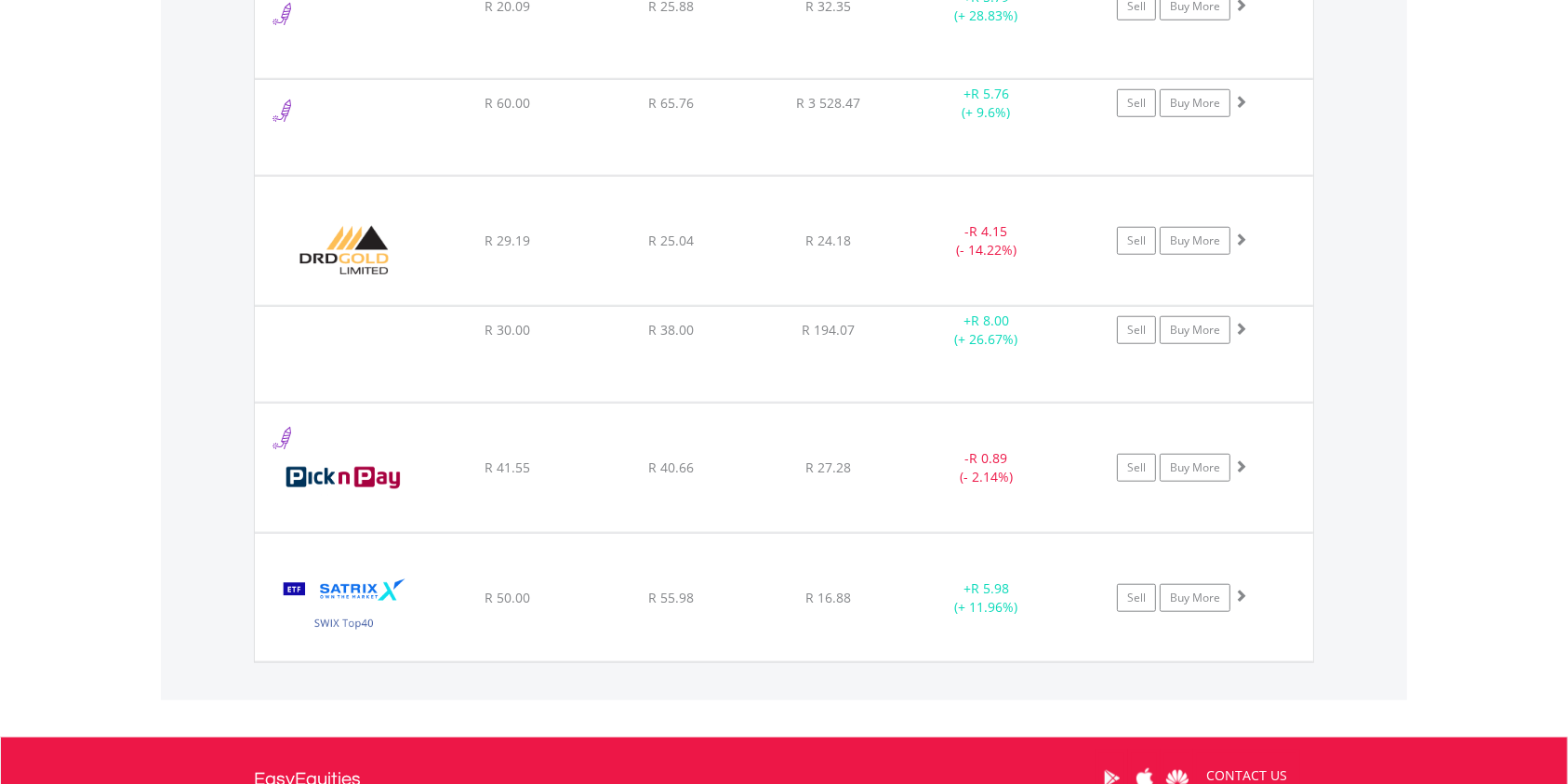 scroll, scrollTop: 1558, scrollLeft: 0, axis: vertical 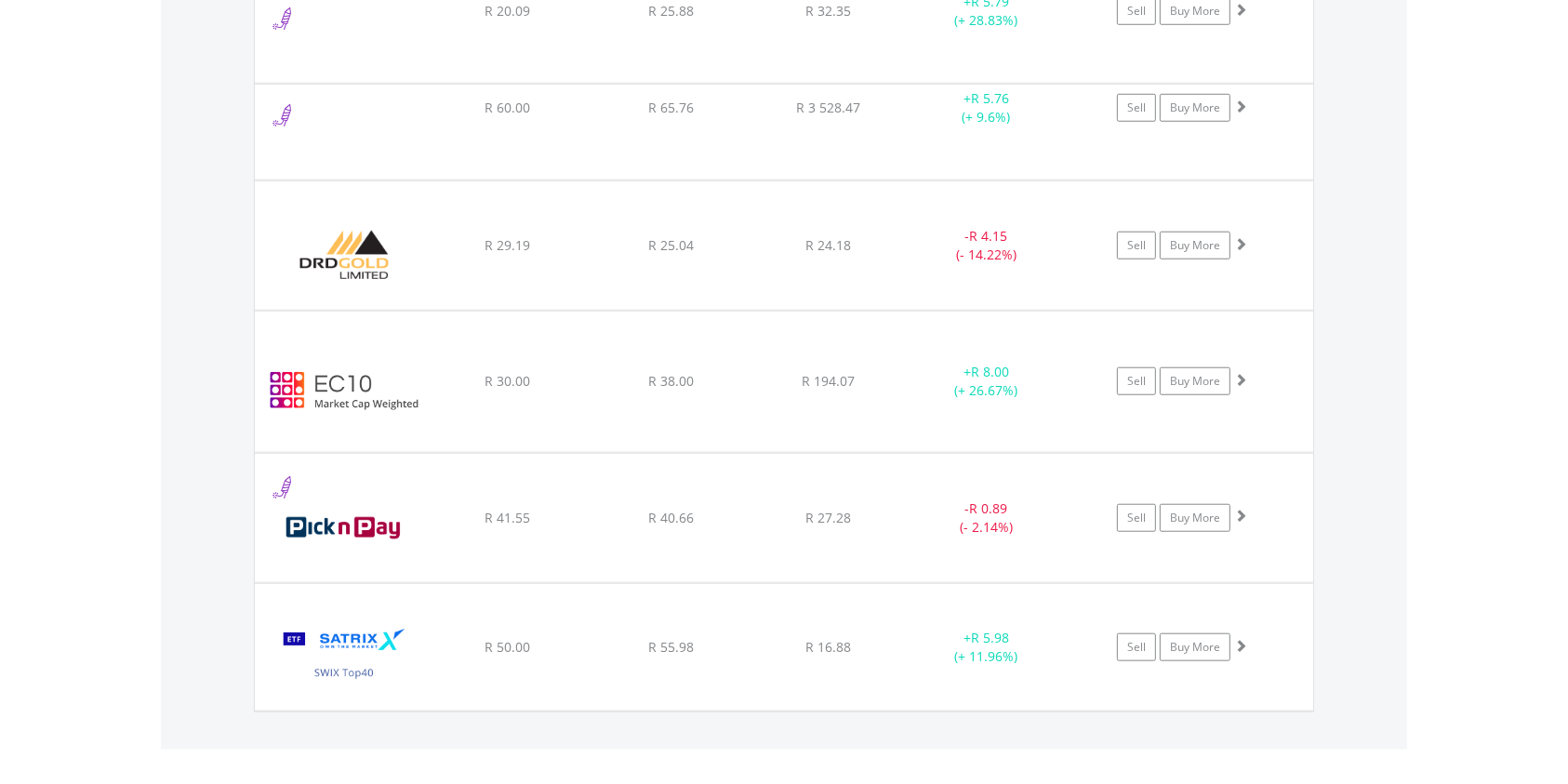 type 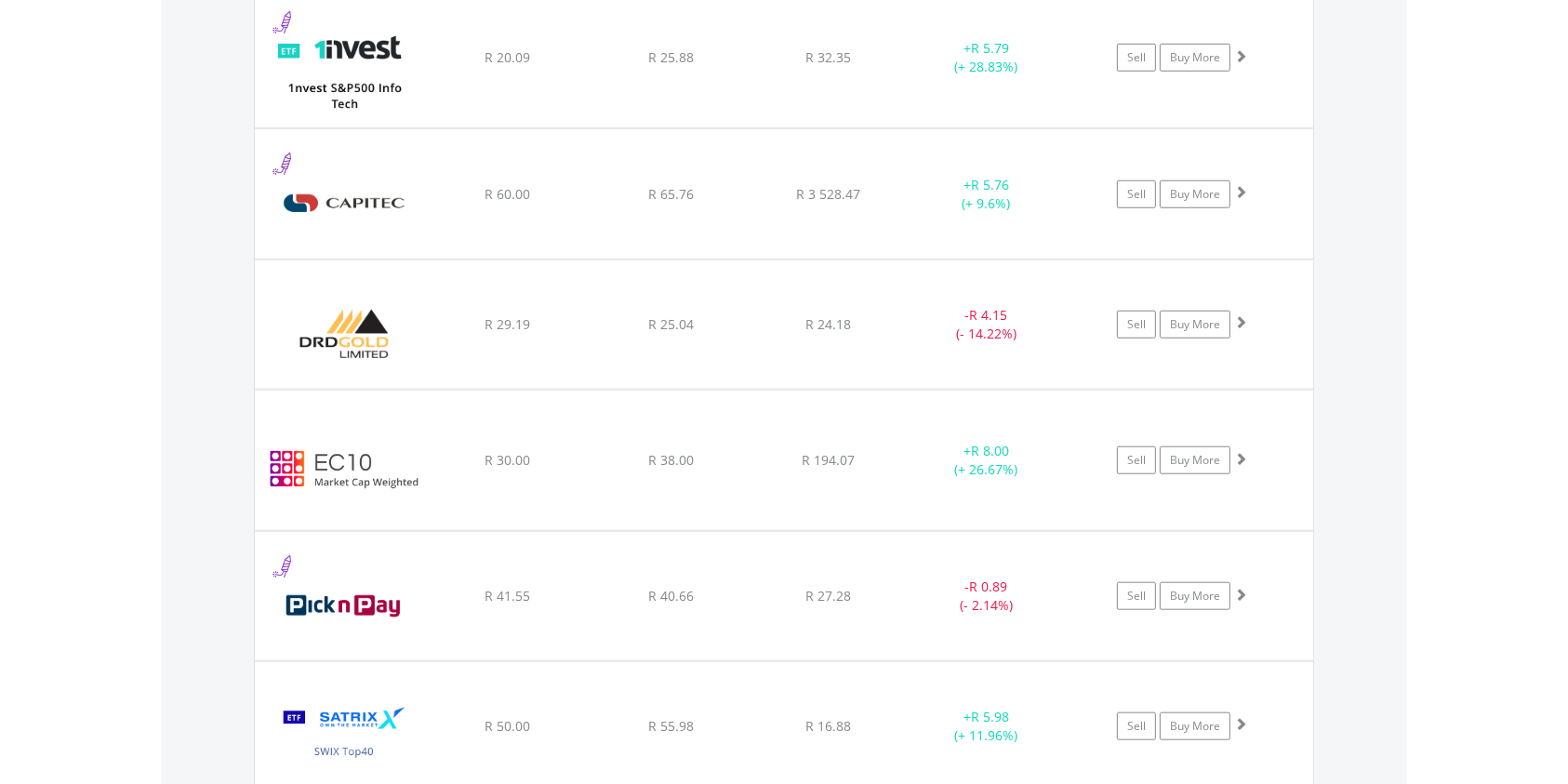 click on "My Investments
Invest Now
New Listings
Sell
My Recurring Investments
Pending Orders
Switch Unit Trusts
Vouchers
Buy a Voucher
Redeem a Voucher" at bounding box center (784, -204) 